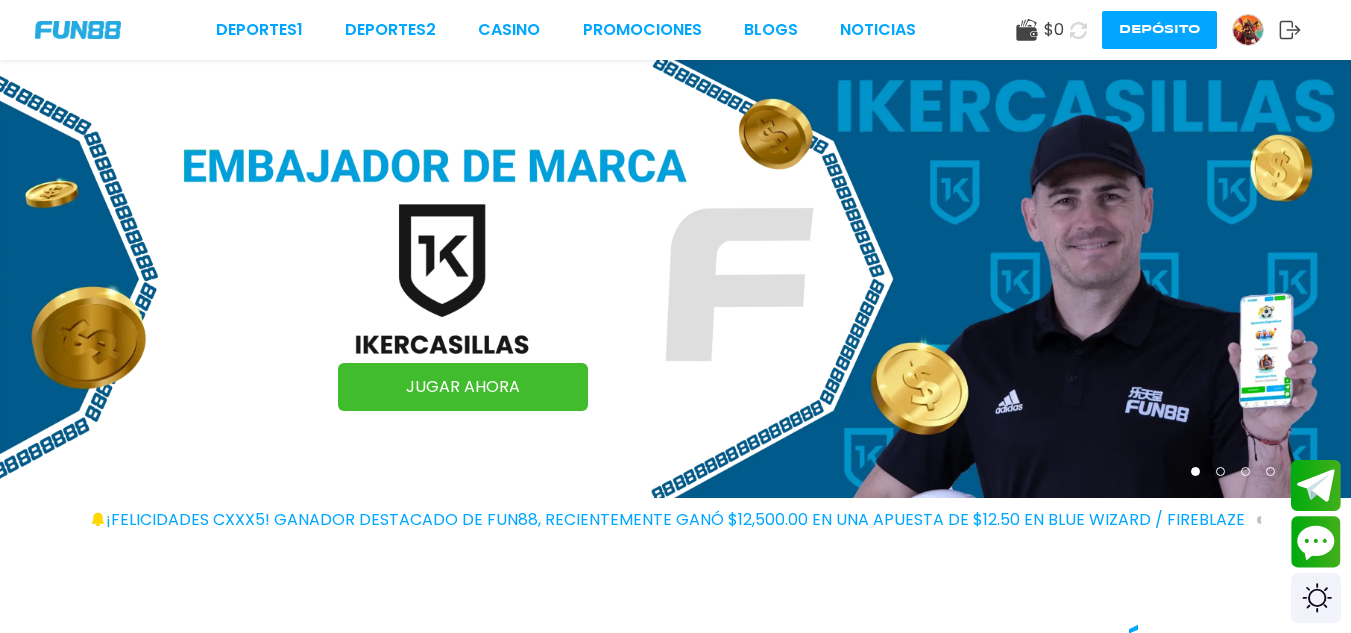 scroll, scrollTop: 0, scrollLeft: 0, axis: both 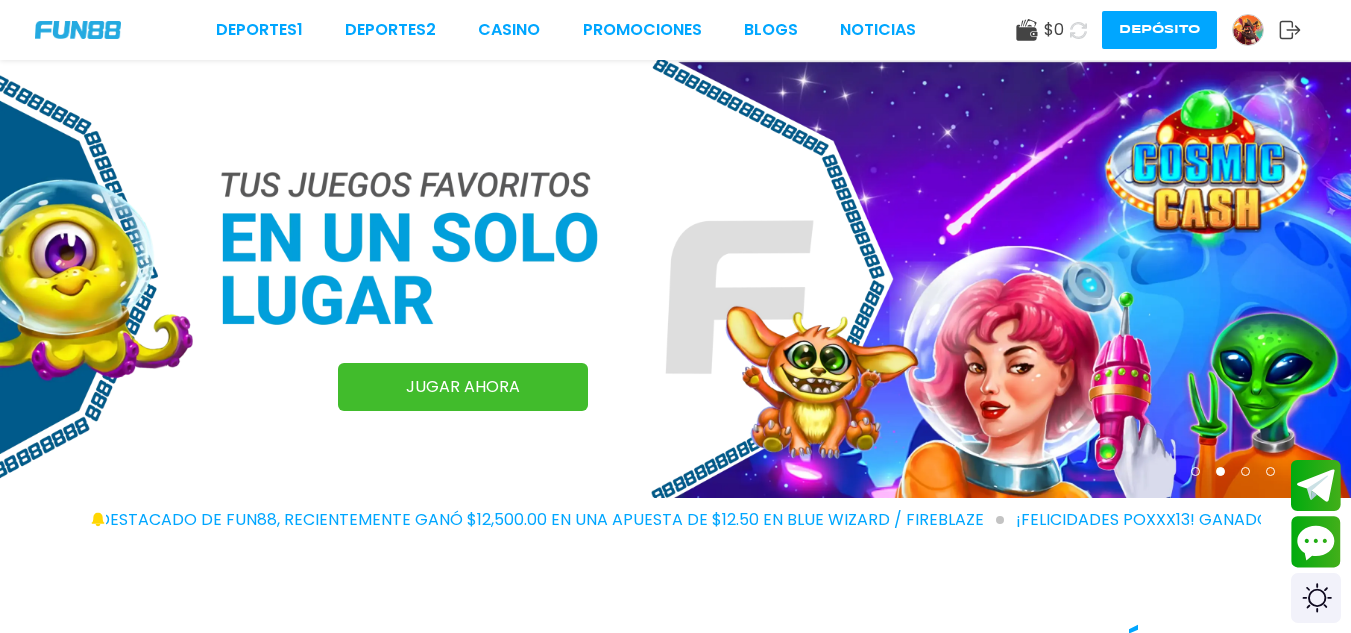 click 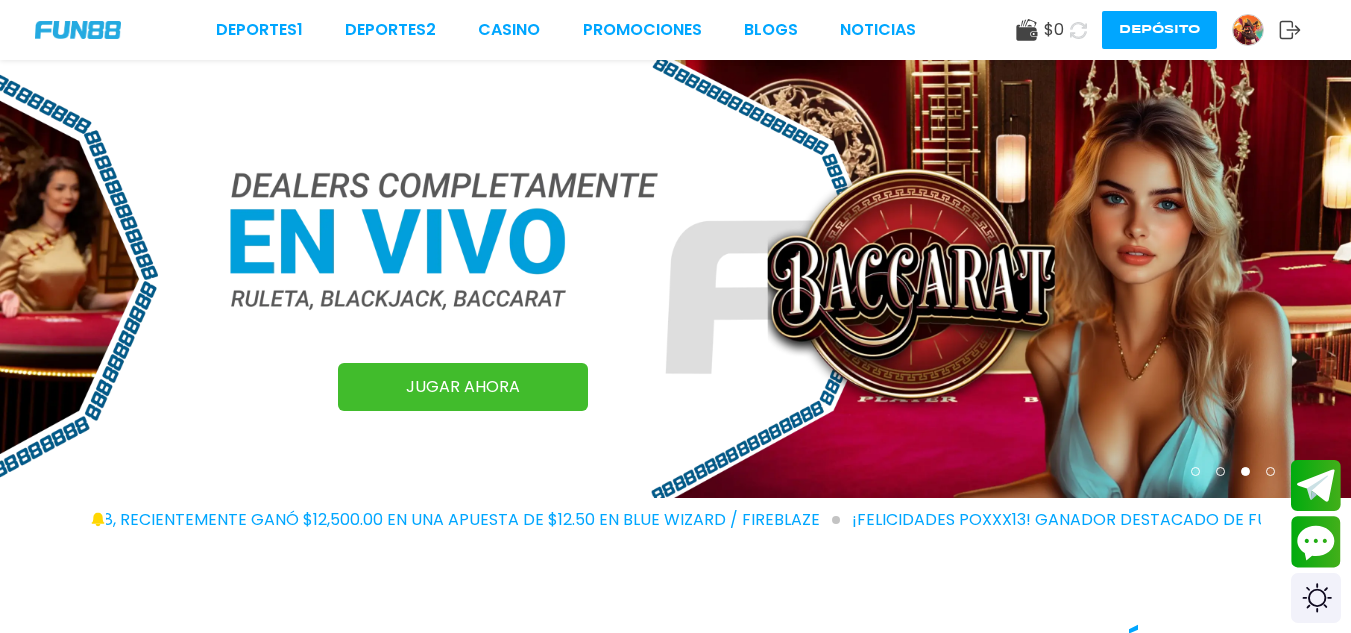 click at bounding box center (1248, 30) 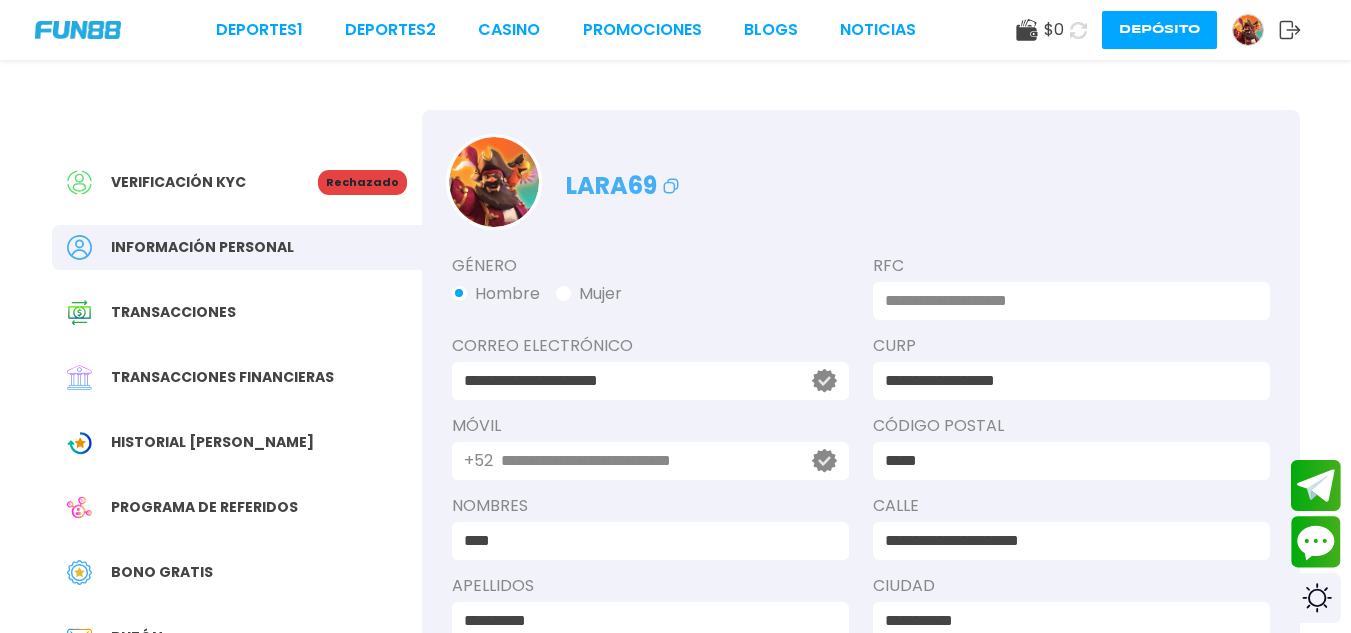 click at bounding box center (1065, 301) 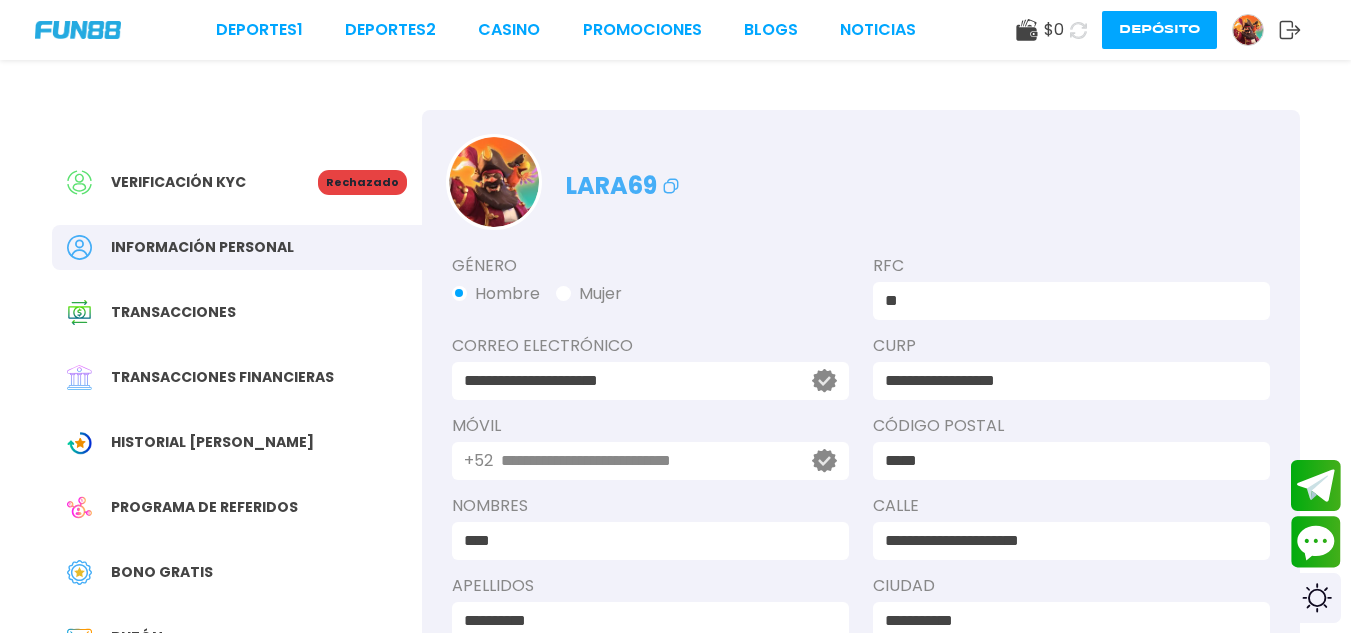 type on "*" 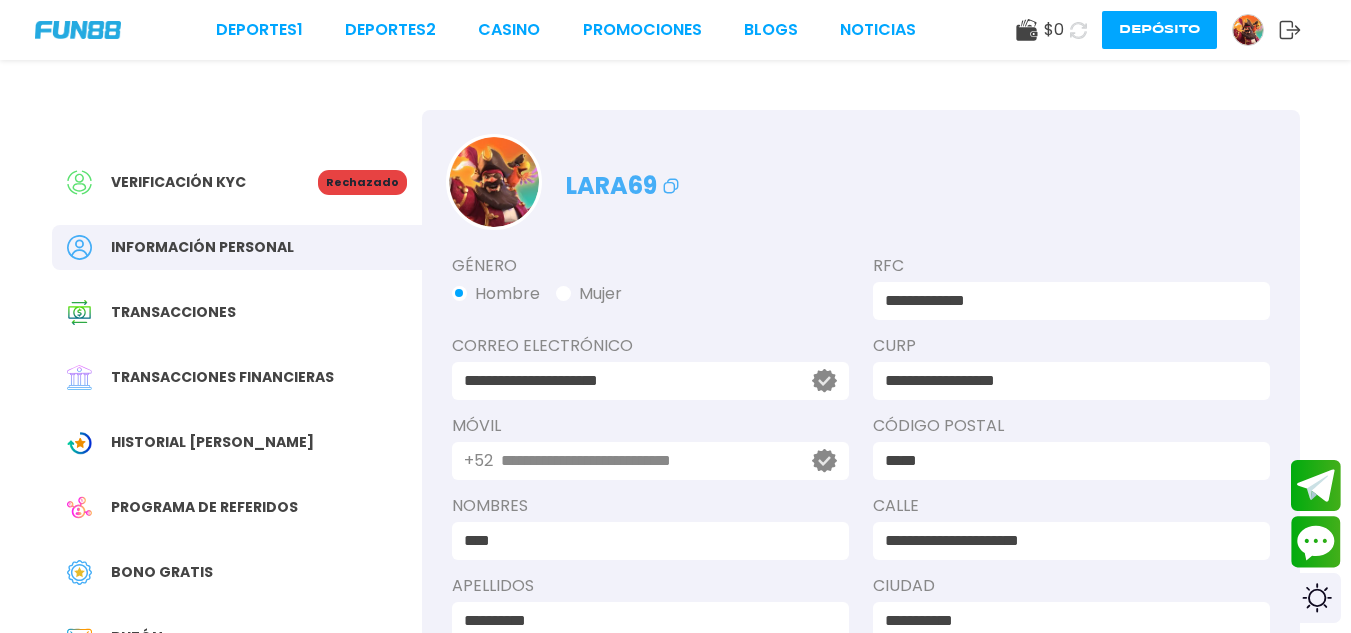 scroll, scrollTop: 553, scrollLeft: 0, axis: vertical 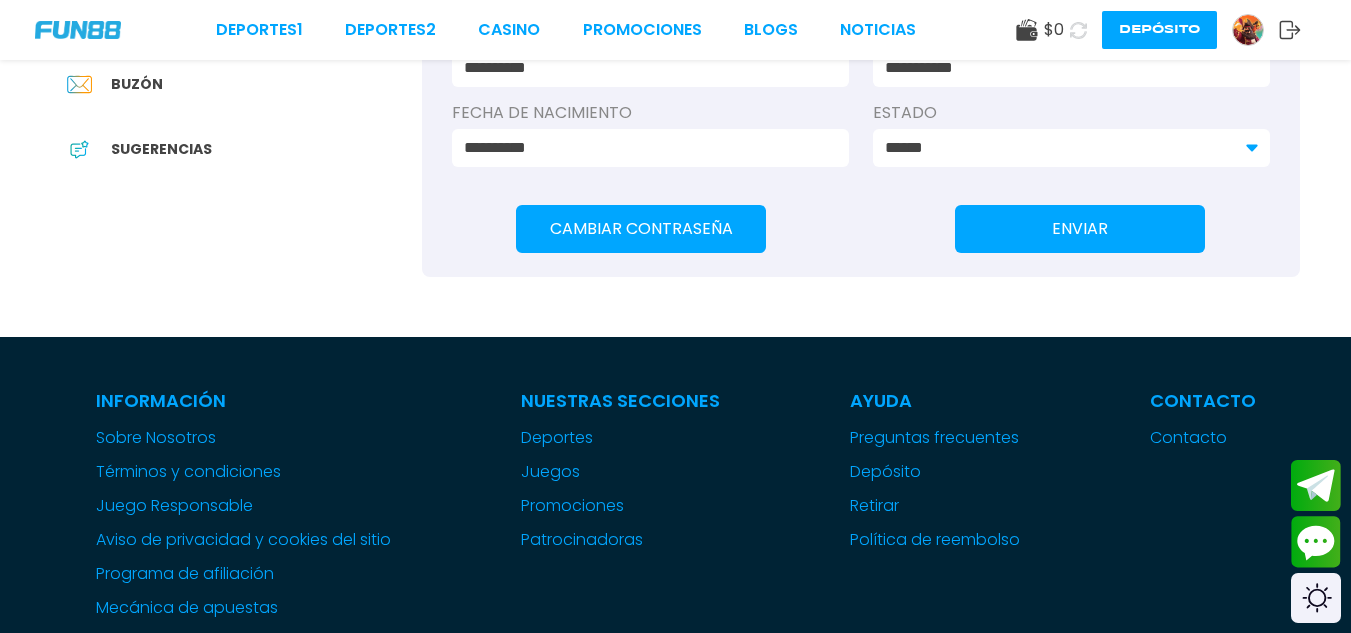 type on "**********" 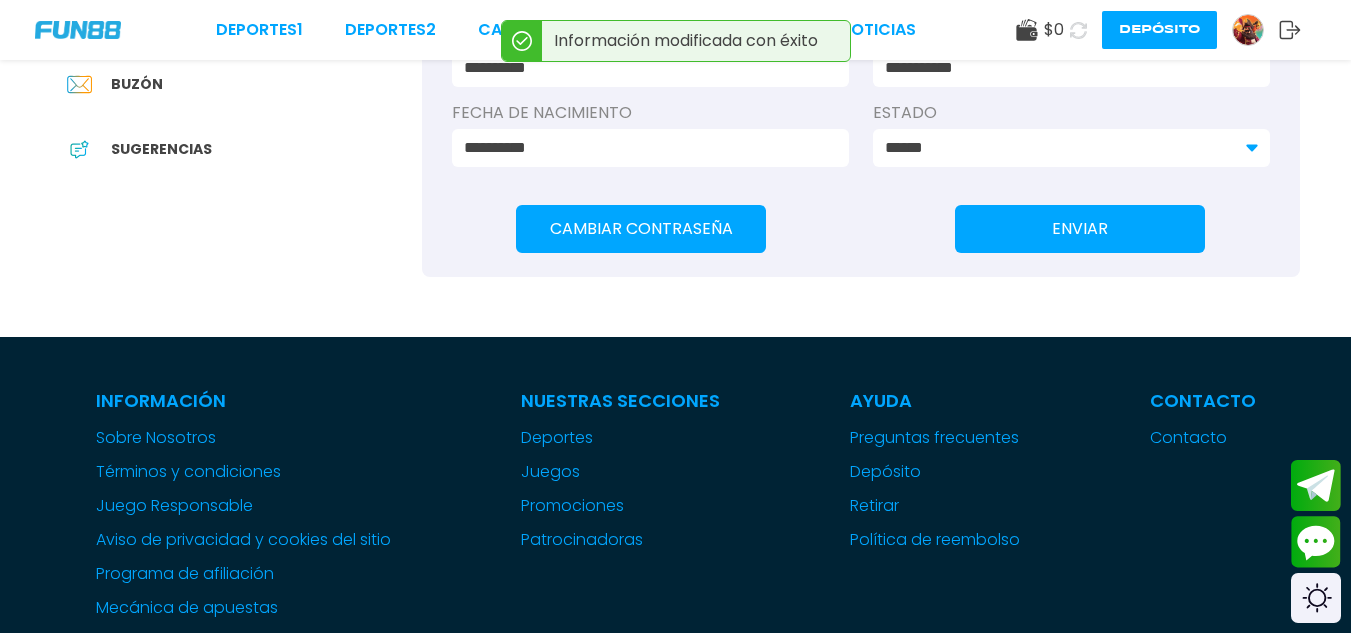 scroll, scrollTop: 0, scrollLeft: 0, axis: both 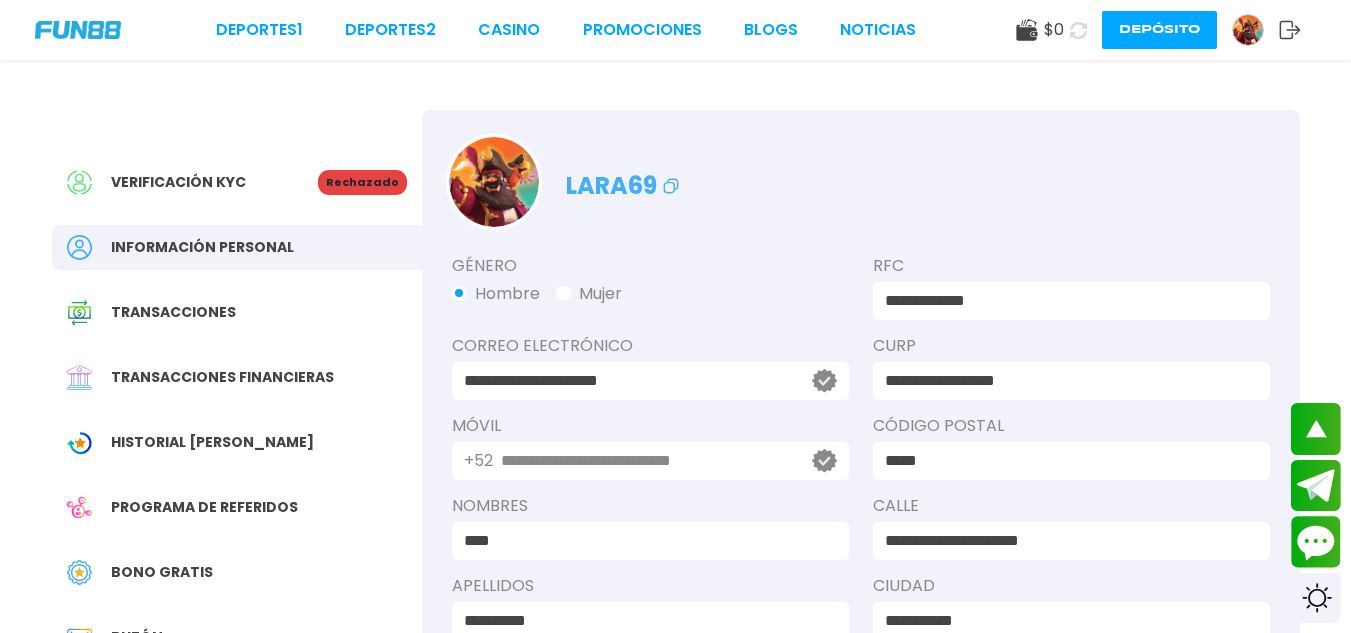 click on "Rechazado" at bounding box center (362, 182) 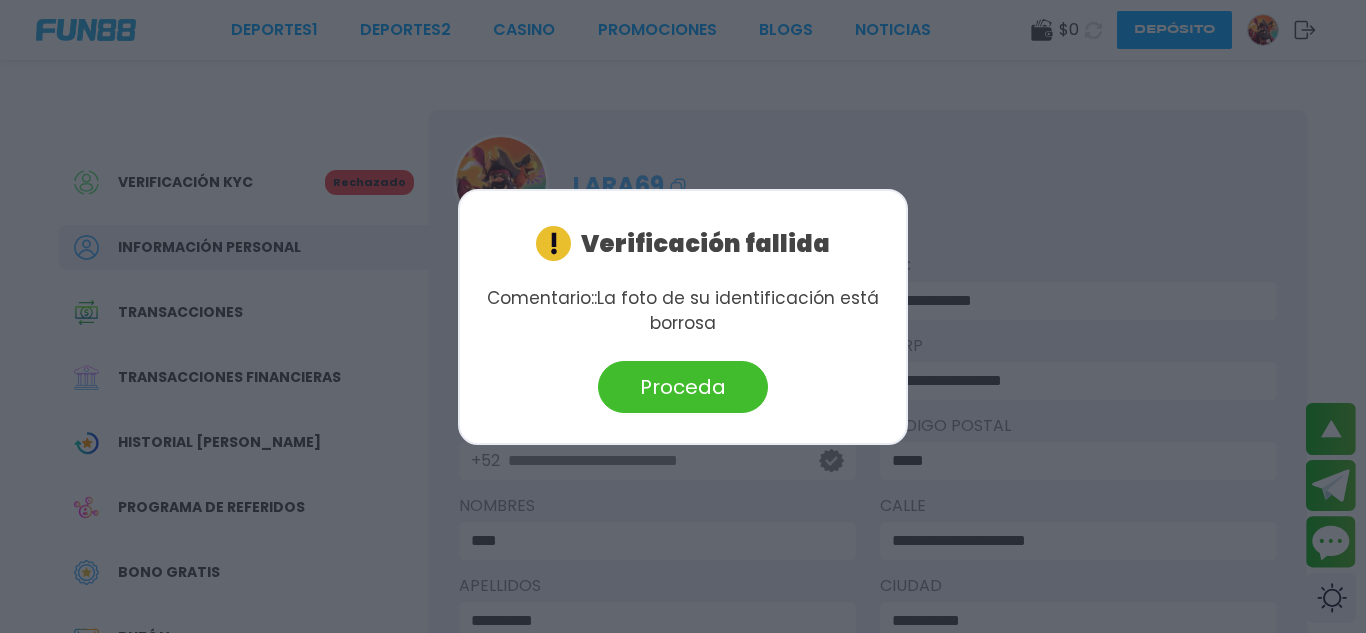 click on "Proceda" at bounding box center [683, 387] 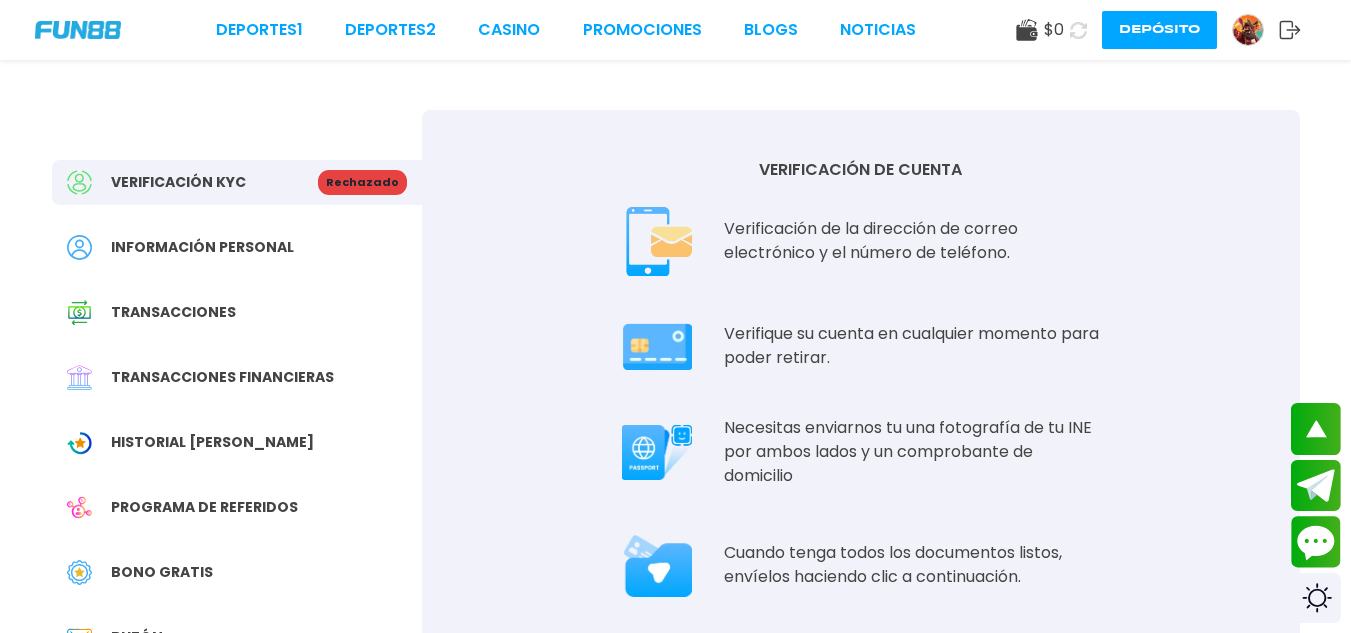 click on "Verifique su cuenta en cualquier momento para poder retirar." at bounding box center [912, 346] 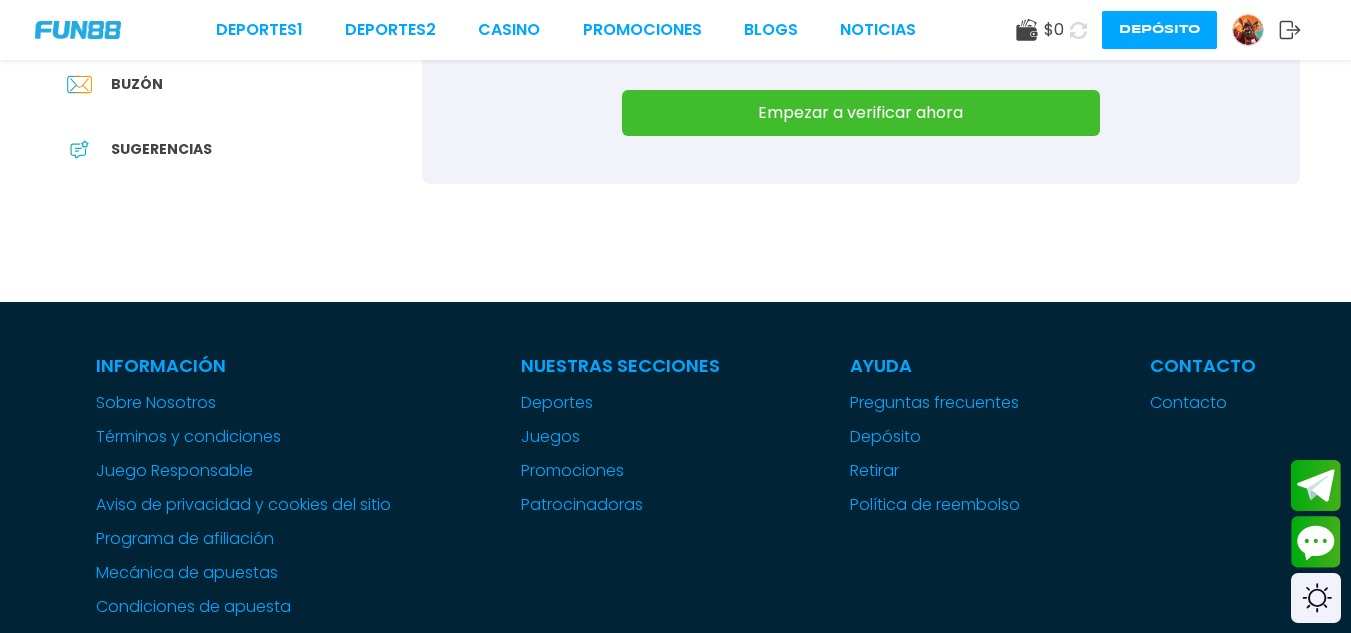 click on "Empezar a verificar ahora" at bounding box center (861, 113) 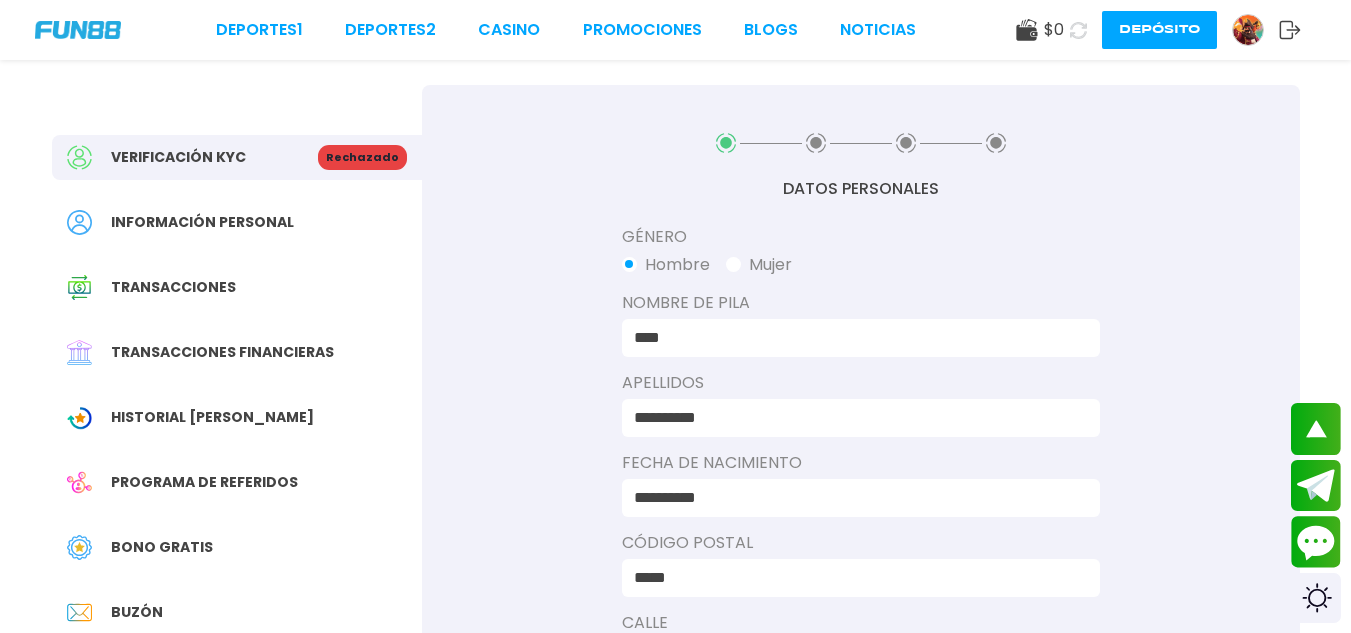 scroll, scrollTop: 0, scrollLeft: 0, axis: both 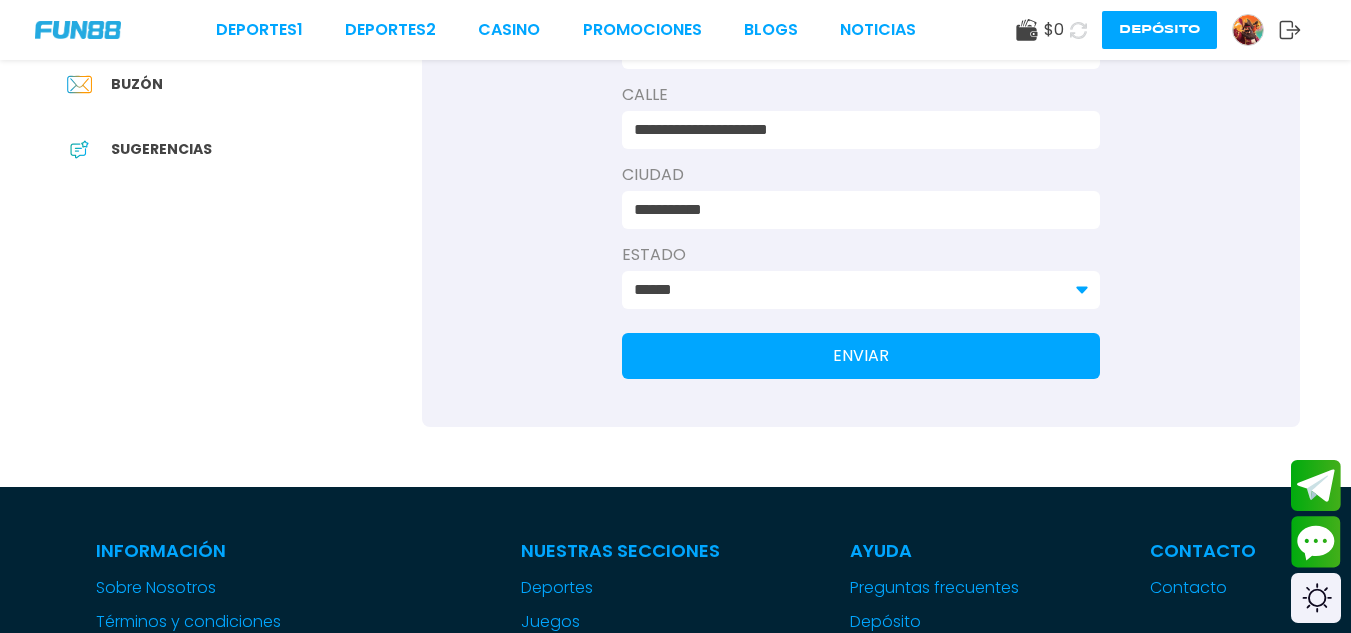 click on "ENVIAR" at bounding box center (861, 356) 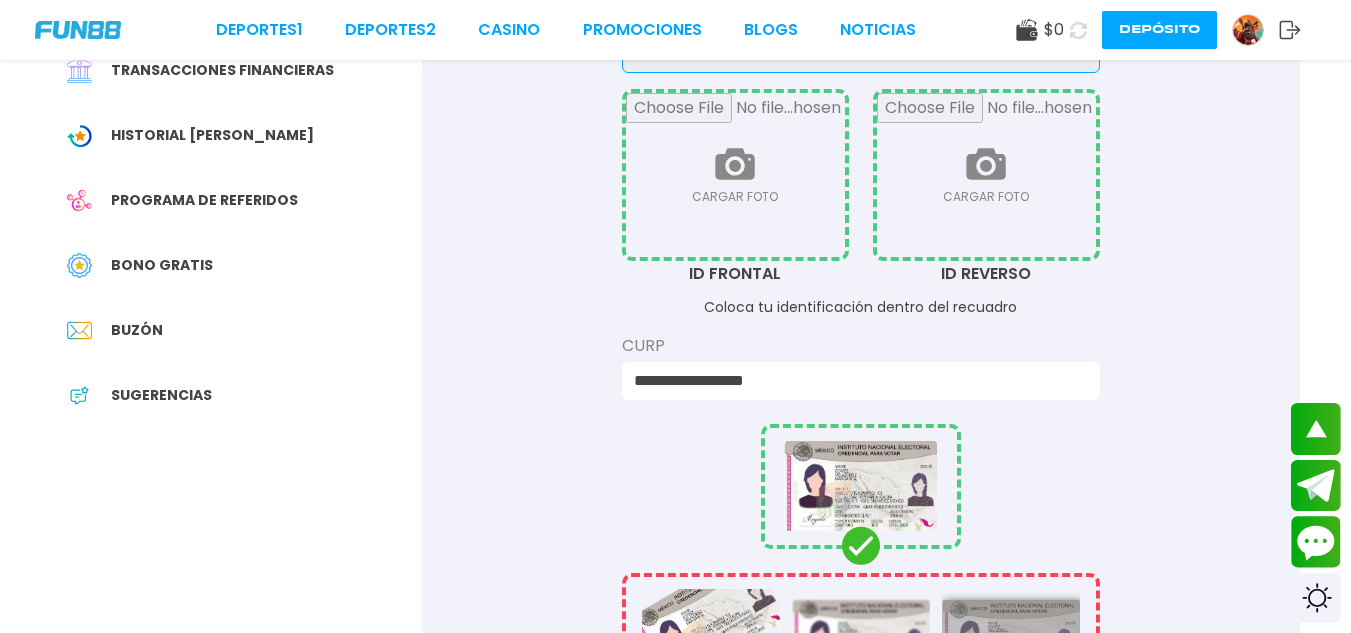 scroll, scrollTop: 0, scrollLeft: 0, axis: both 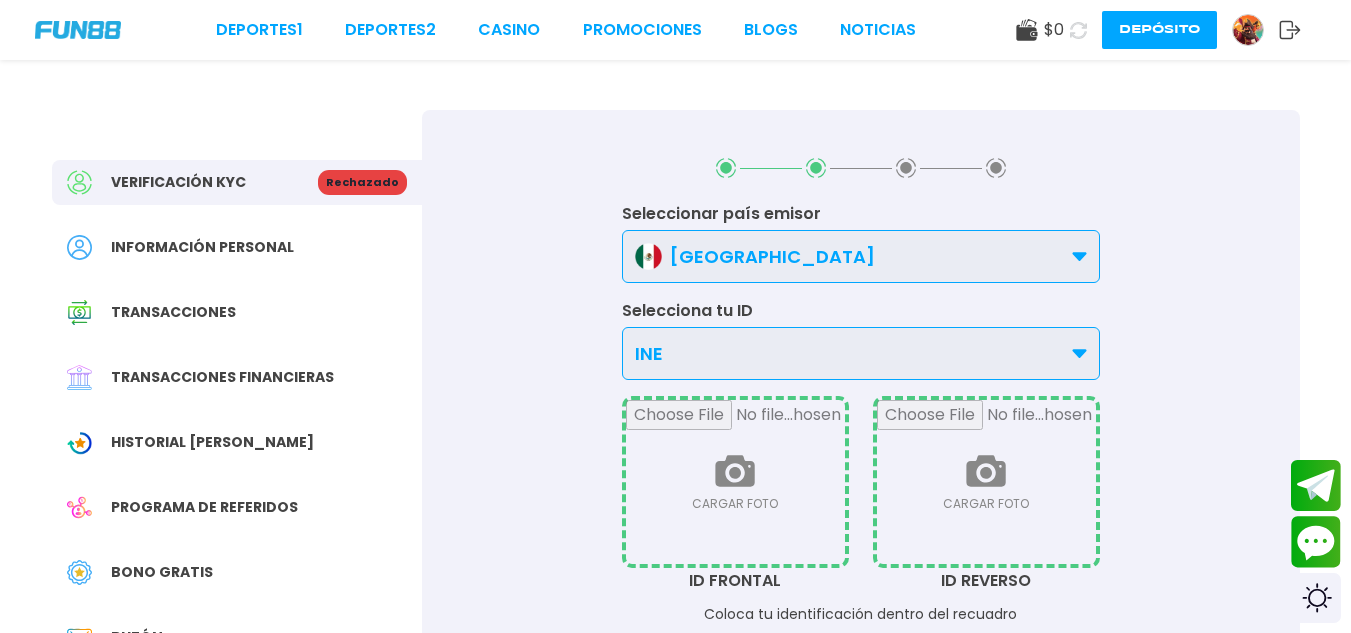 click at bounding box center (735, 482) 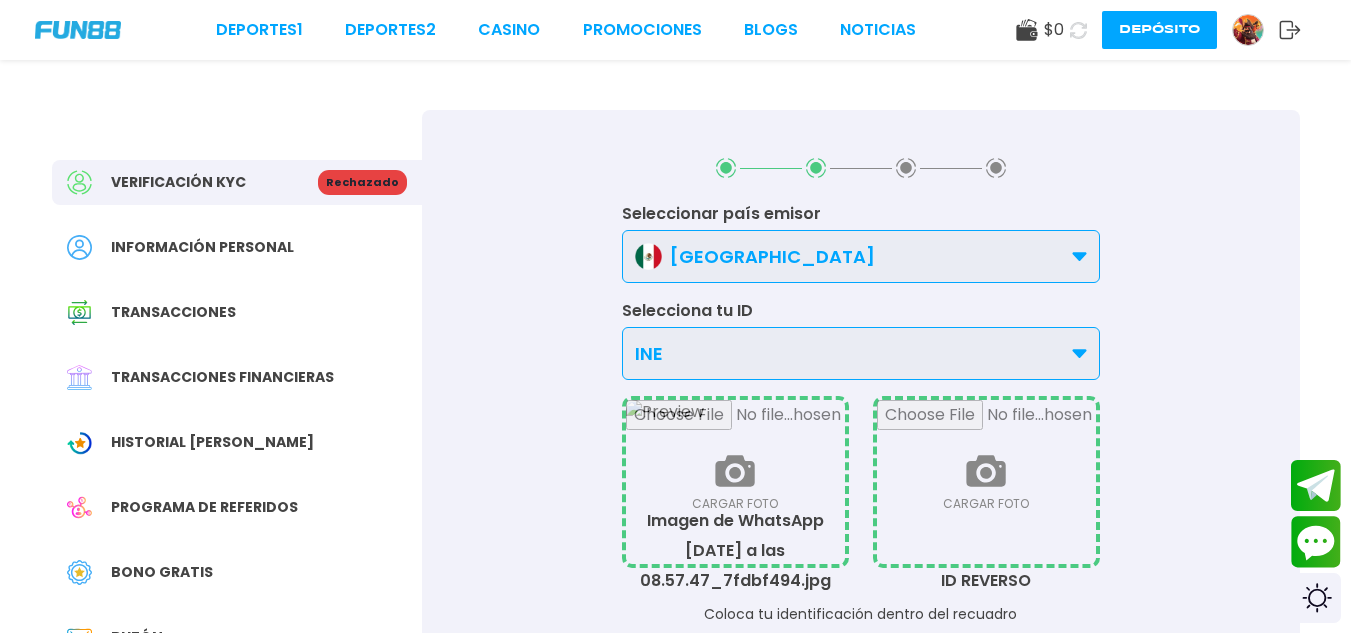 click at bounding box center [986, 482] 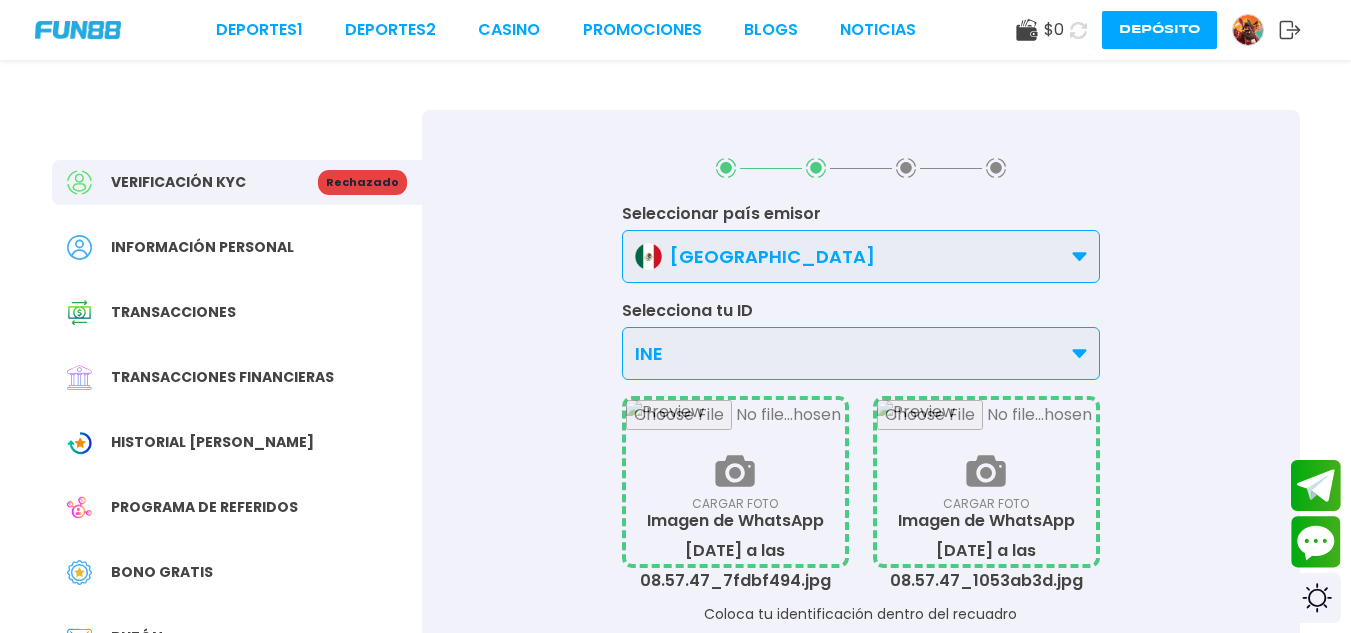 click at bounding box center [986, 482] 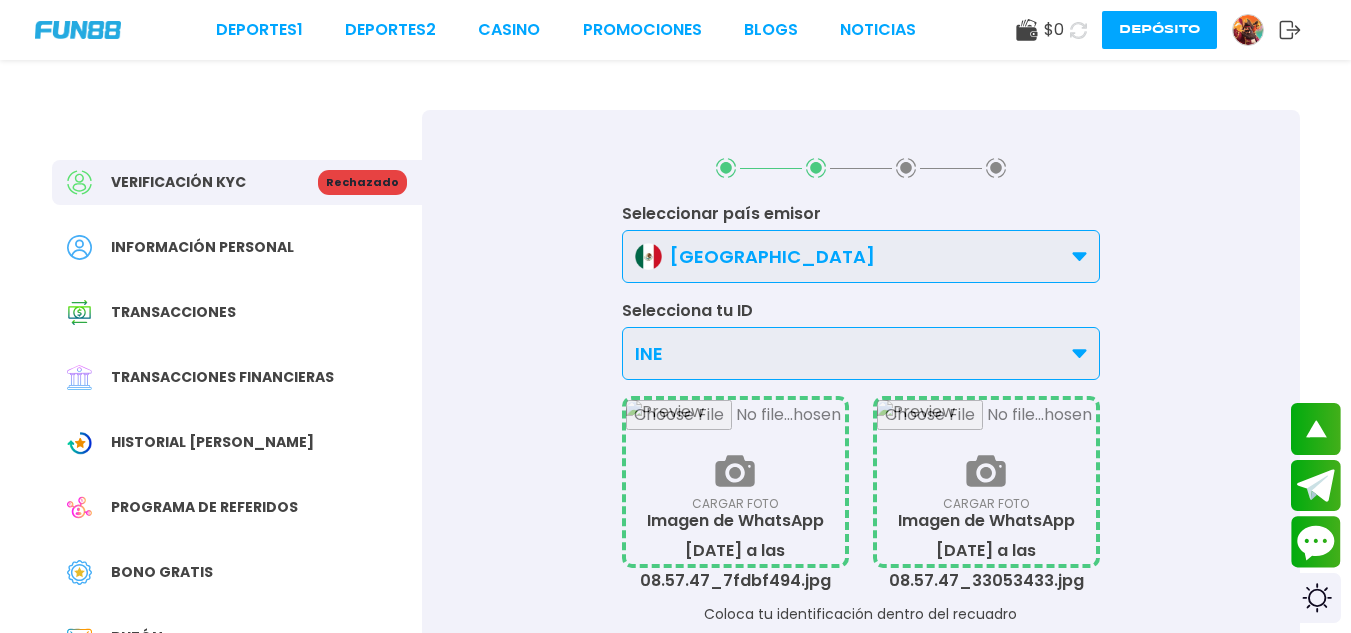 scroll, scrollTop: 553, scrollLeft: 0, axis: vertical 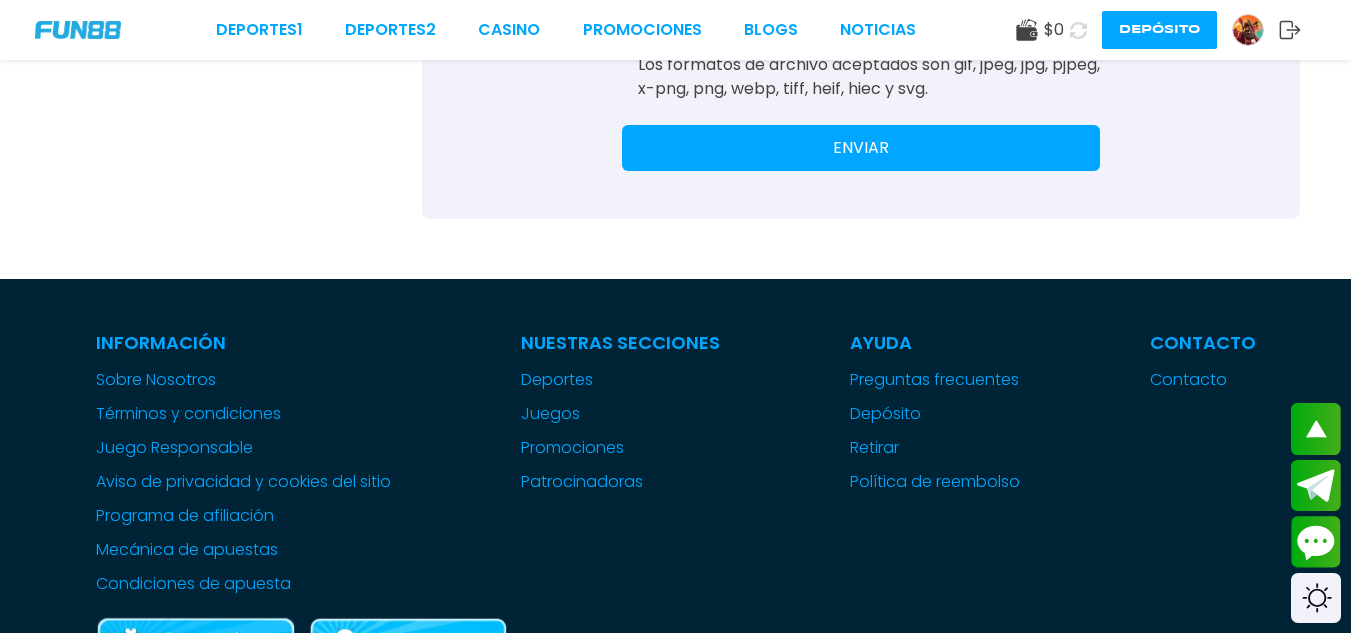 click on "ENVIAR" at bounding box center [861, 148] 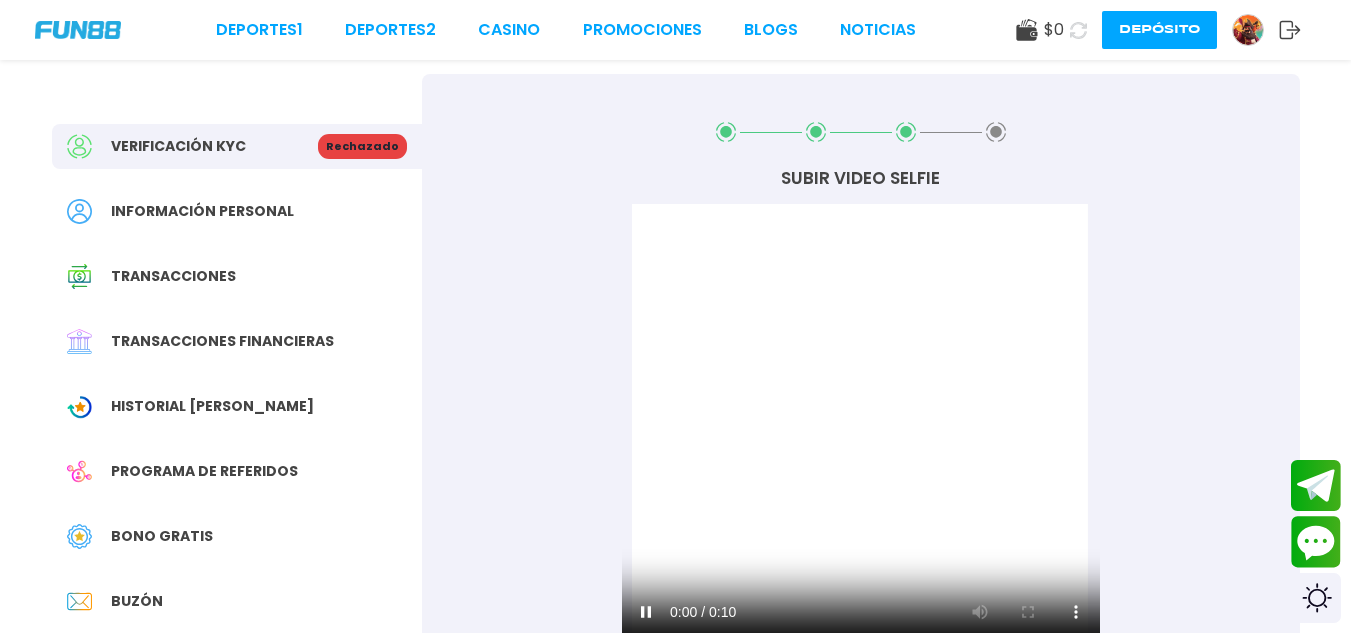 scroll, scrollTop: 0, scrollLeft: 0, axis: both 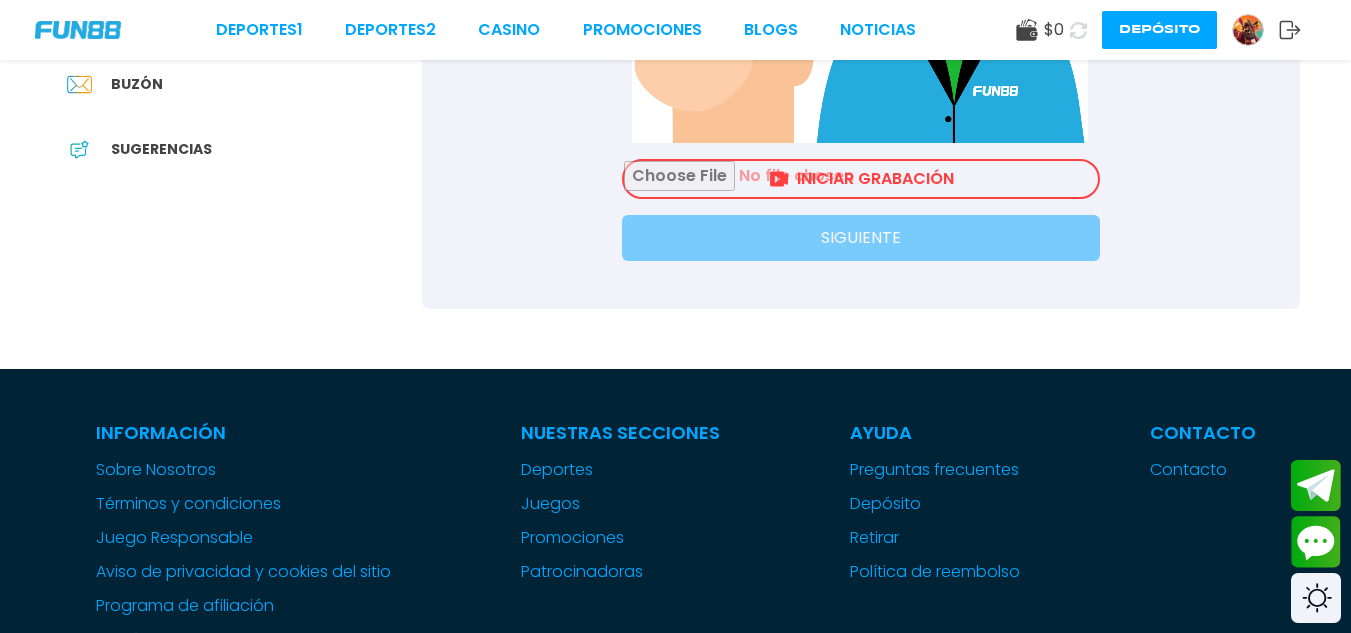 click at bounding box center [861, 179] 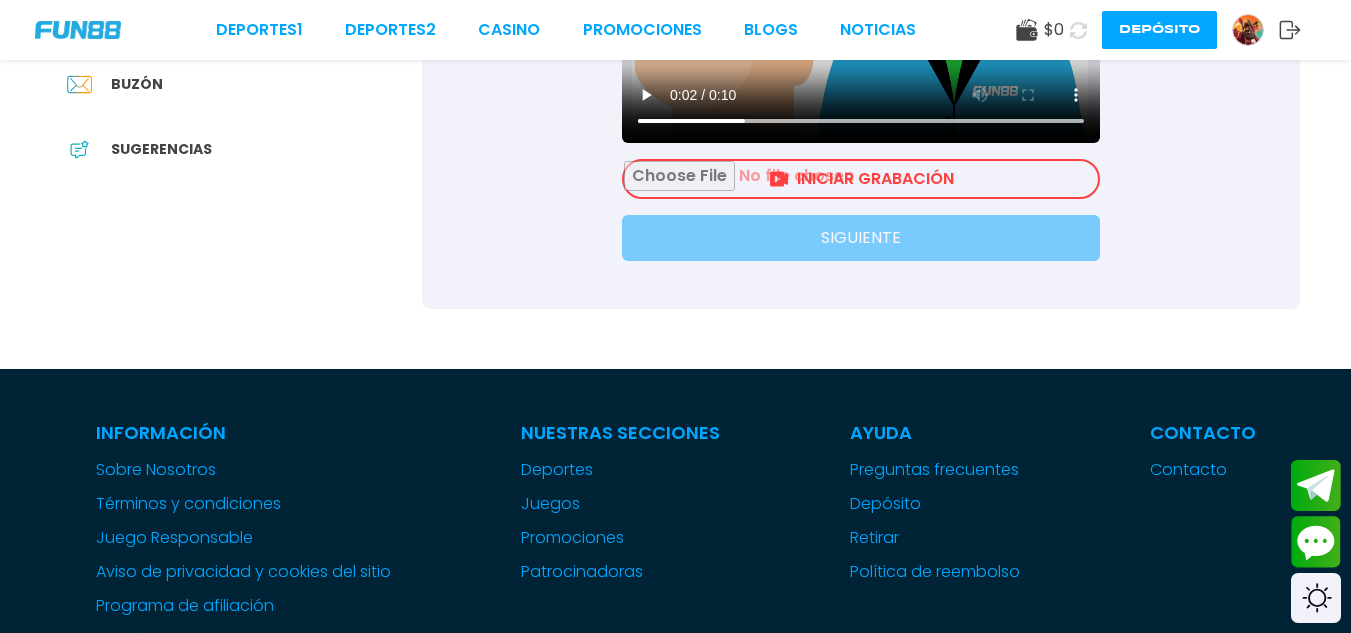 scroll, scrollTop: 0, scrollLeft: 0, axis: both 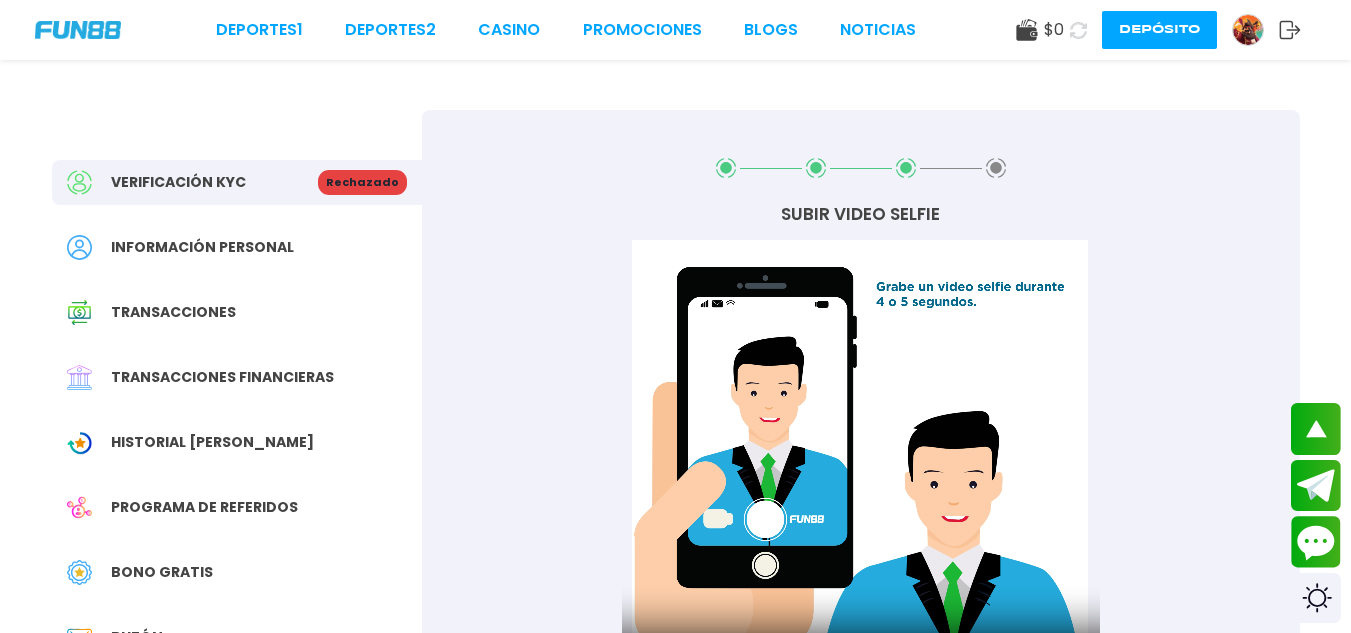 click on "Su navegador no soporta la etiqueta de vídeo." at bounding box center (861, 468) 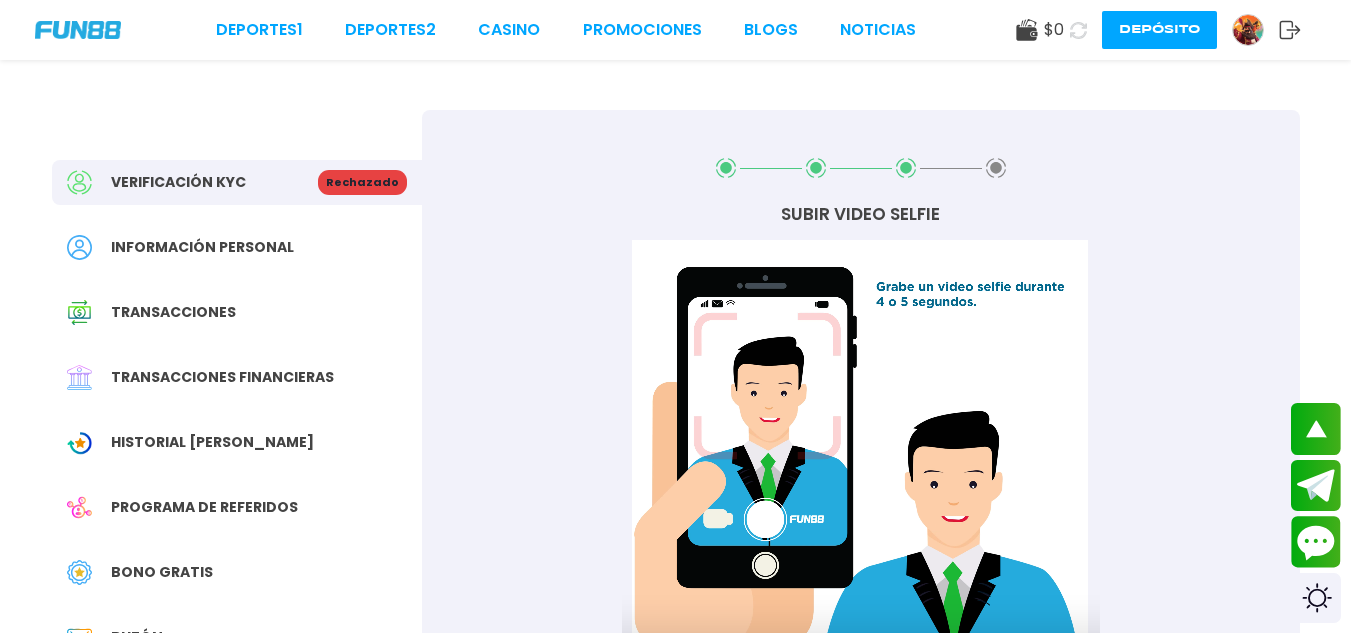 click on "Su navegador no soporta la etiqueta de vídeo." at bounding box center [861, 468] 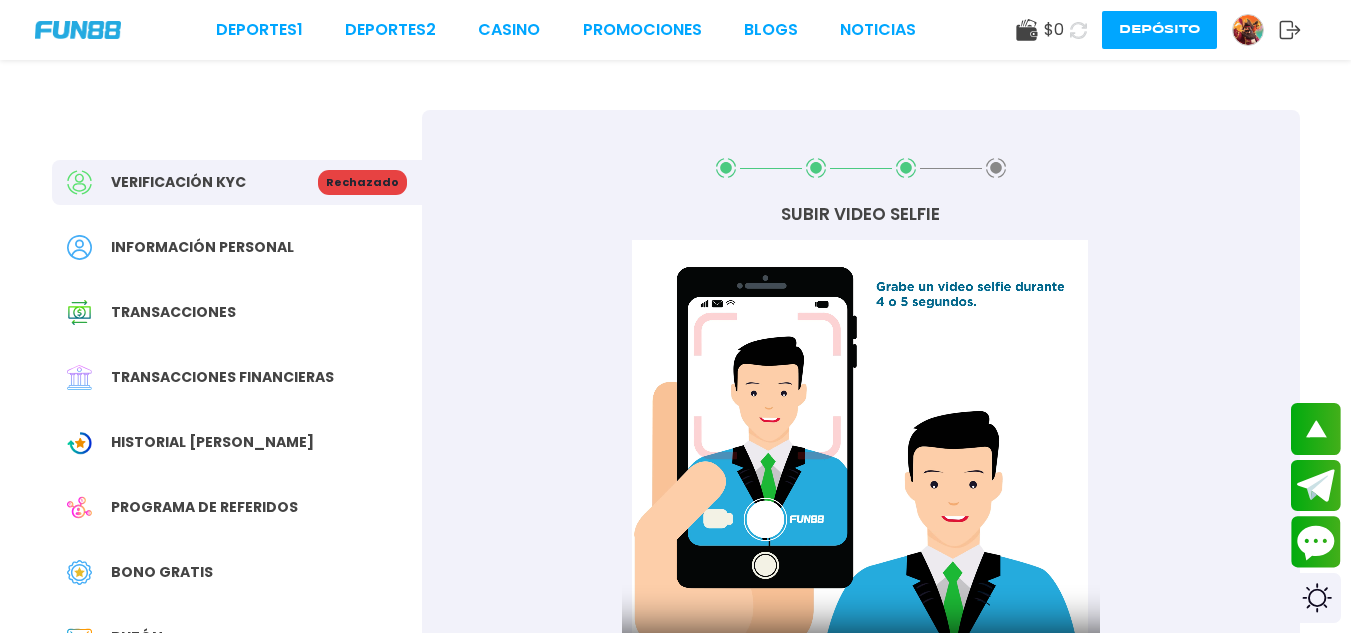click on "Su navegador no soporta la etiqueta de vídeo." at bounding box center (861, 468) 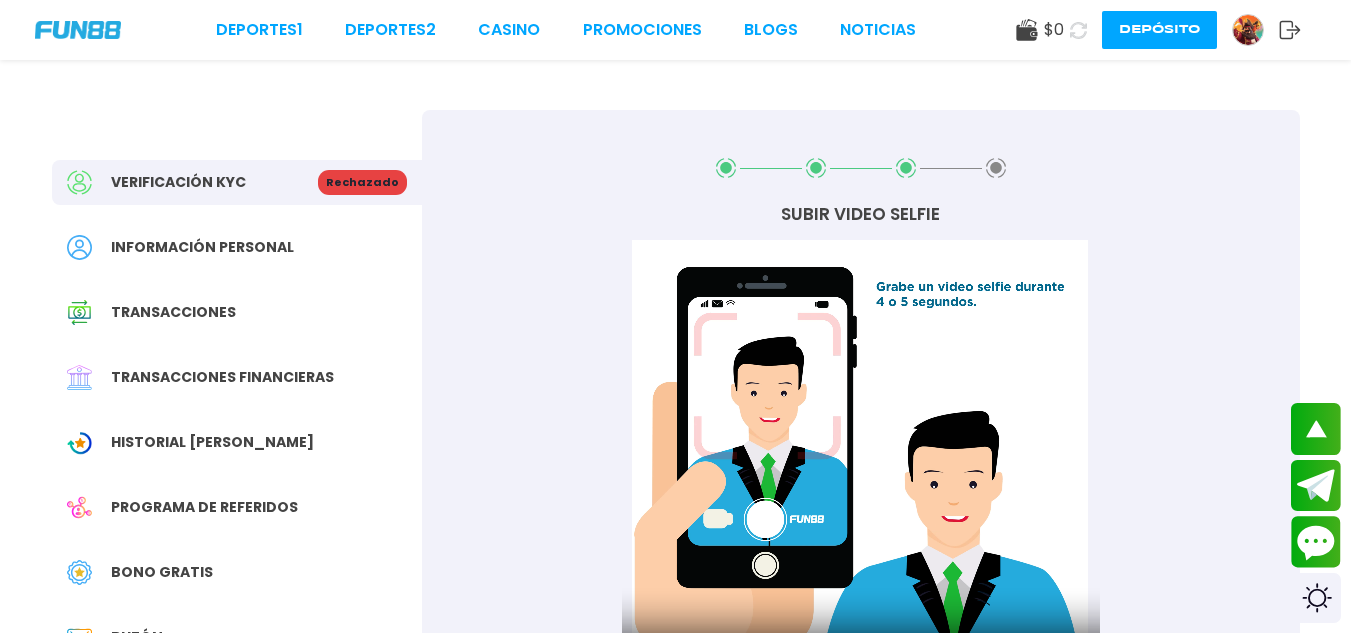 scroll, scrollTop: 553, scrollLeft: 0, axis: vertical 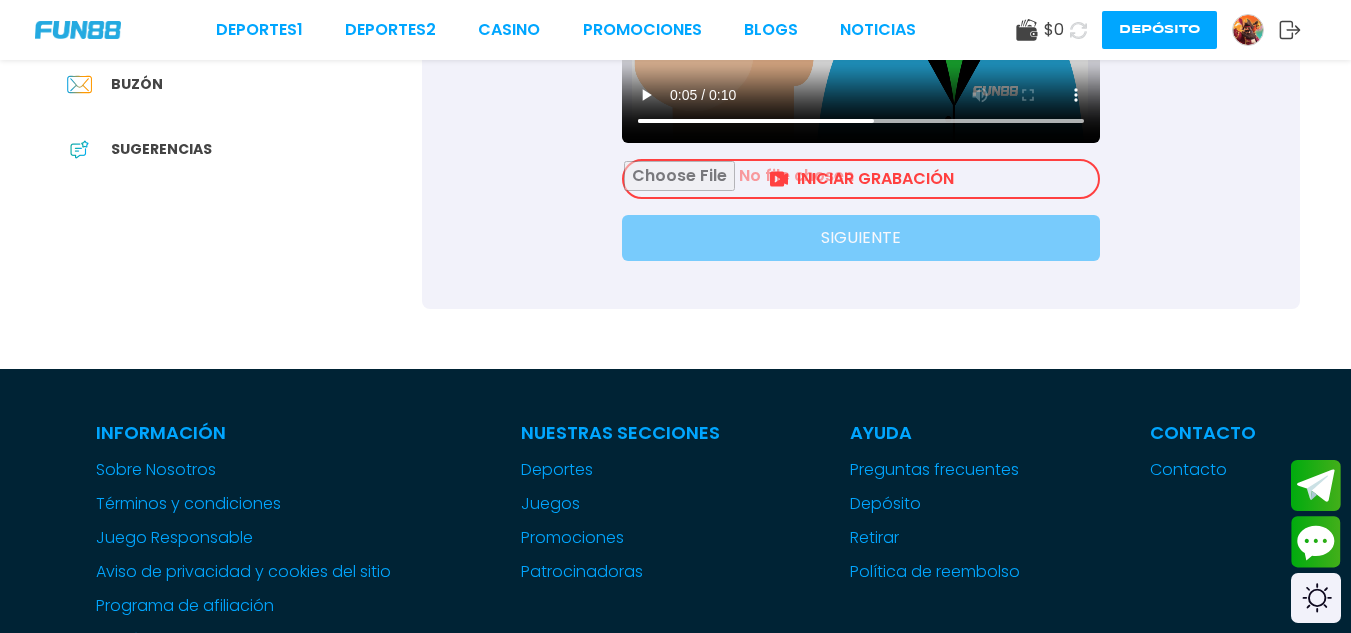 click at bounding box center (861, 179) 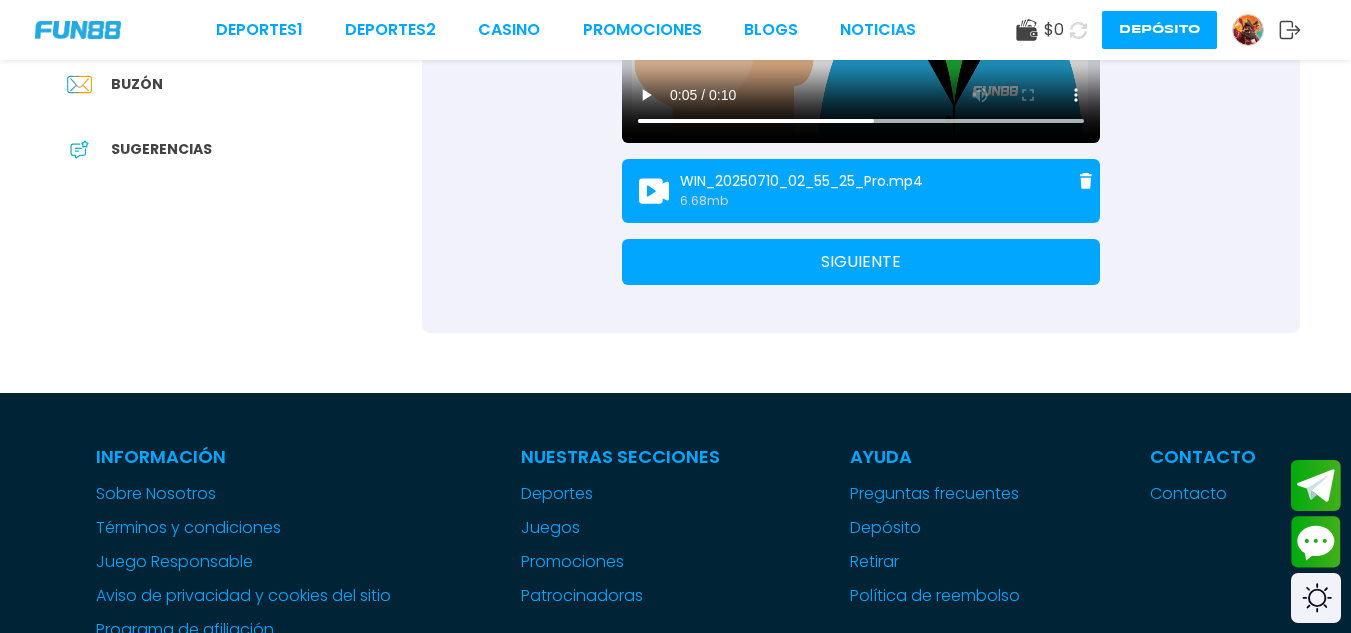click on "SIGUIENTE" at bounding box center [861, 262] 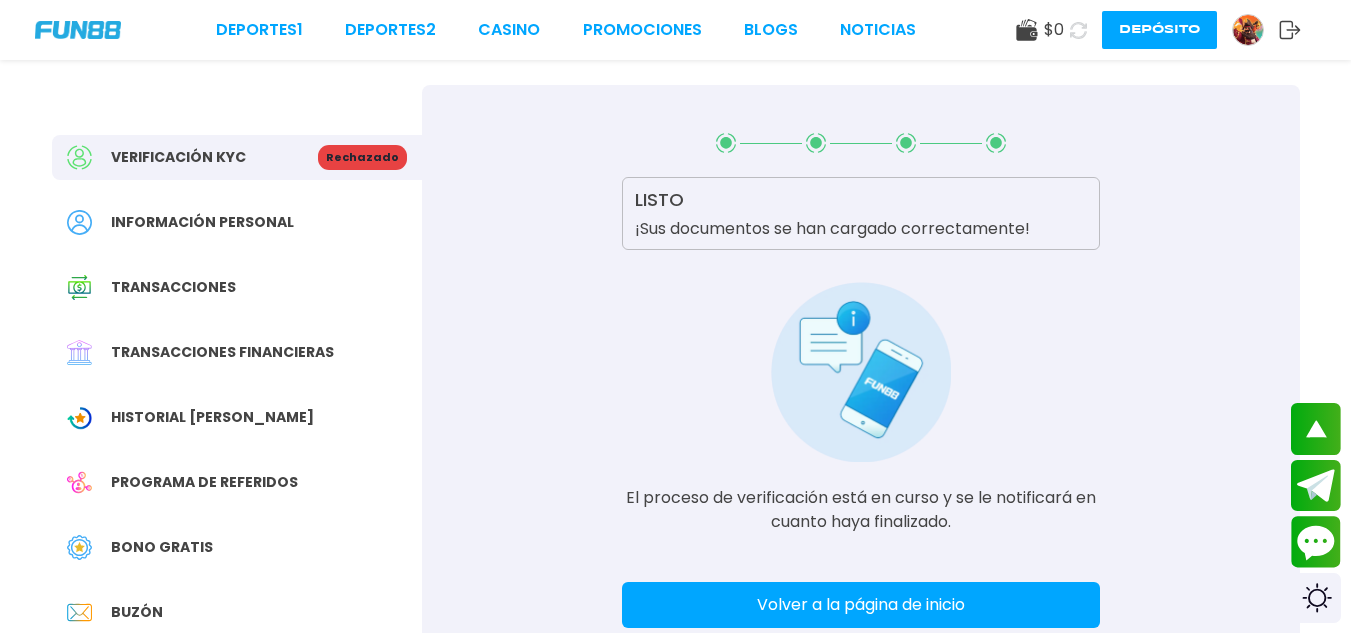 scroll, scrollTop: 0, scrollLeft: 0, axis: both 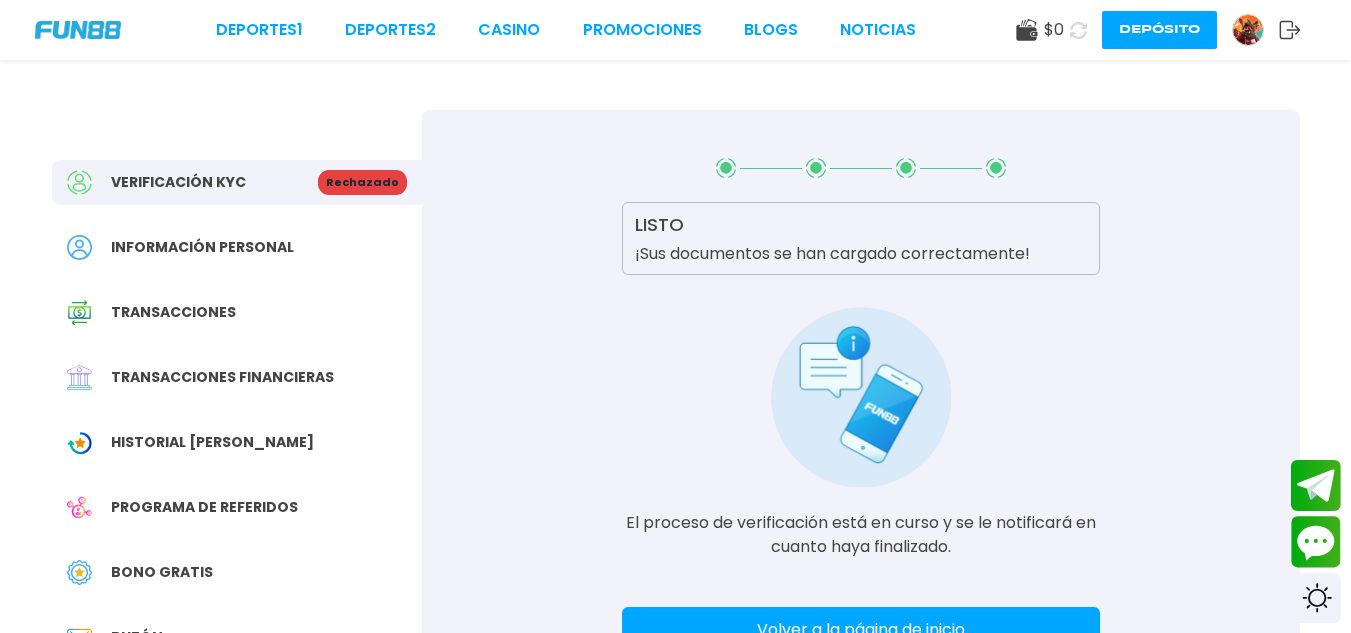 click on "Volver a la página de inicio" at bounding box center [861, 630] 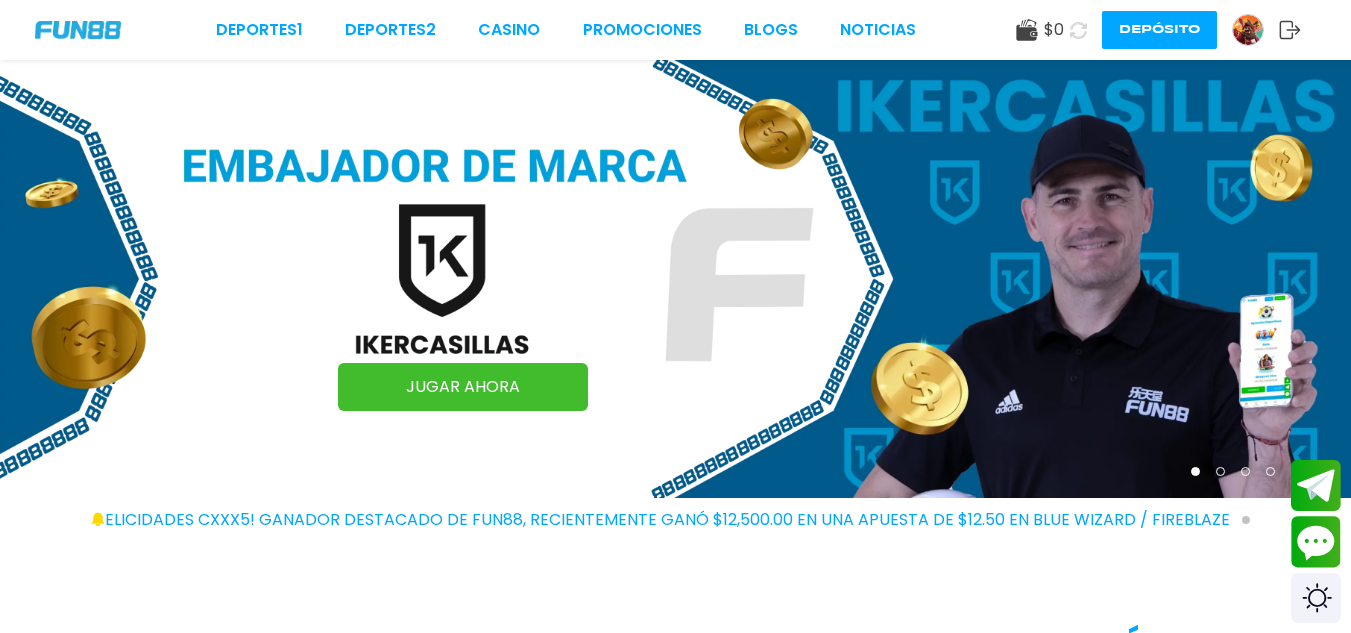 scroll, scrollTop: 553, scrollLeft: 0, axis: vertical 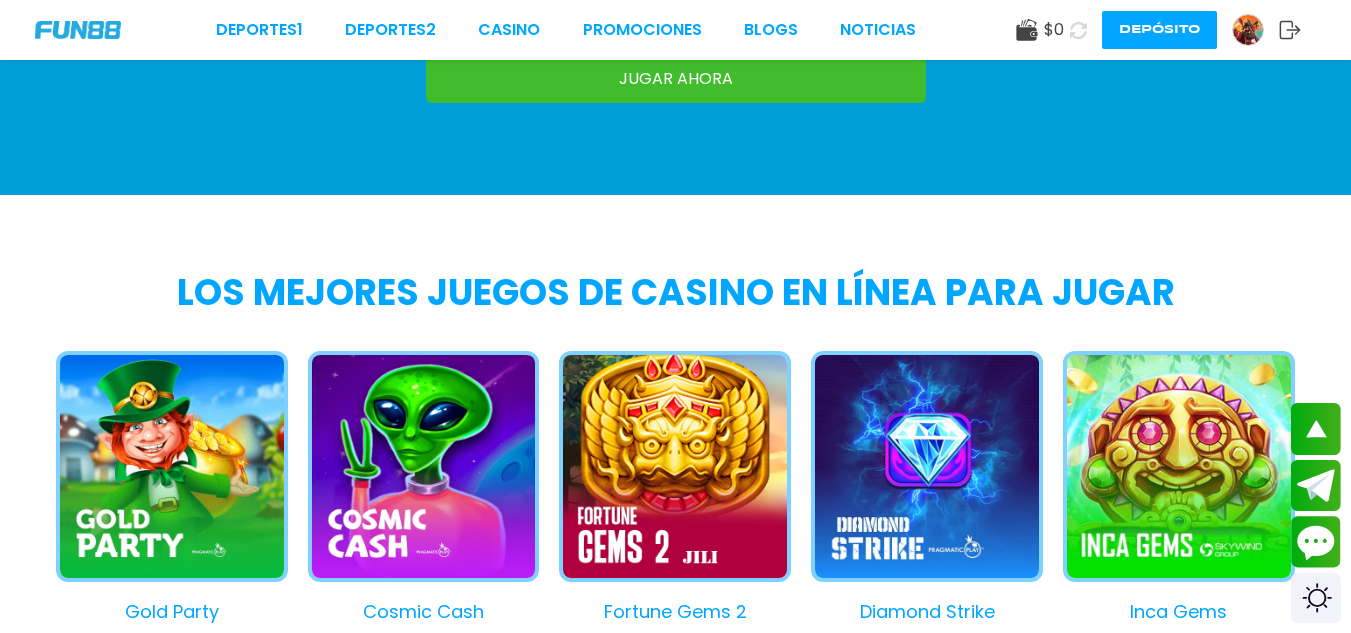 click at bounding box center [1248, 30] 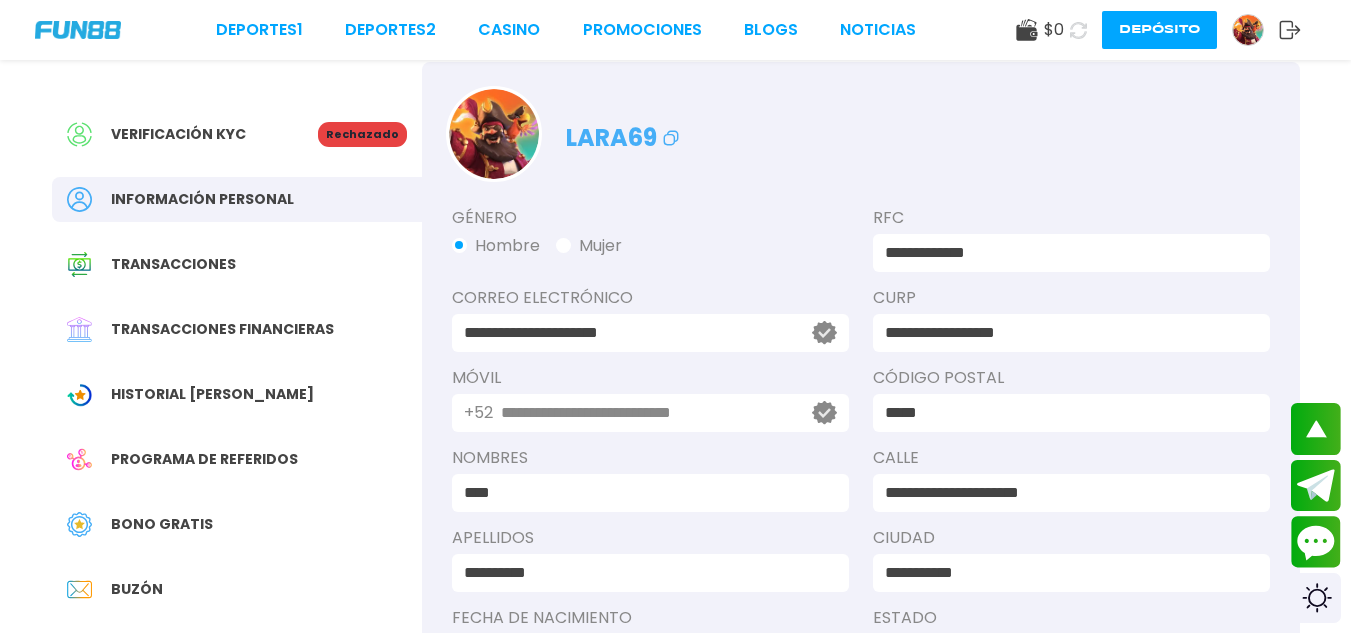 scroll, scrollTop: 0, scrollLeft: 0, axis: both 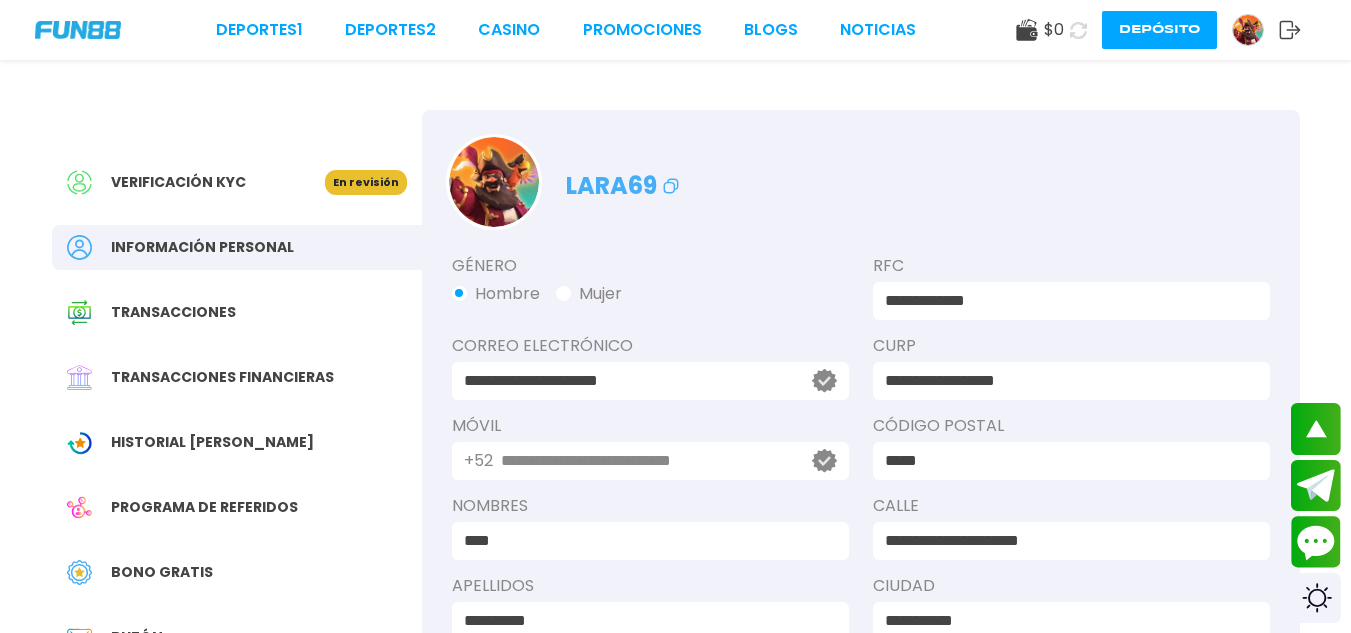 click on "Verificación KYC En revisión" at bounding box center (237, 182) 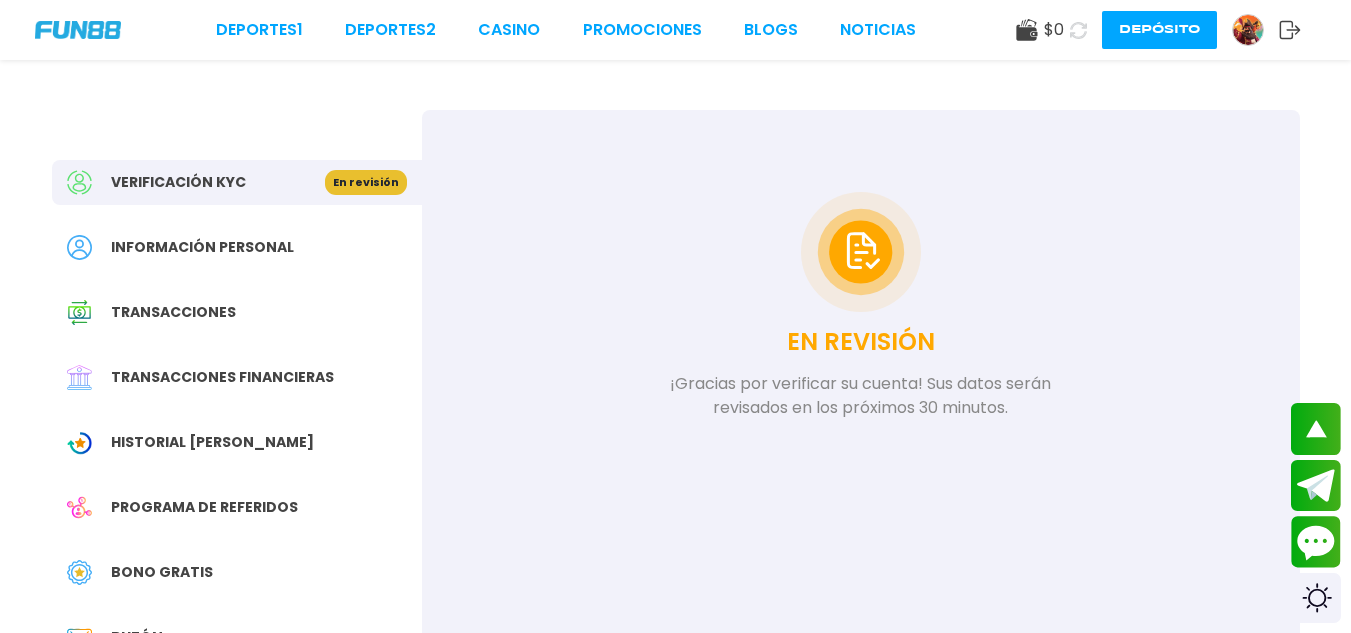 scroll, scrollTop: 553, scrollLeft: 0, axis: vertical 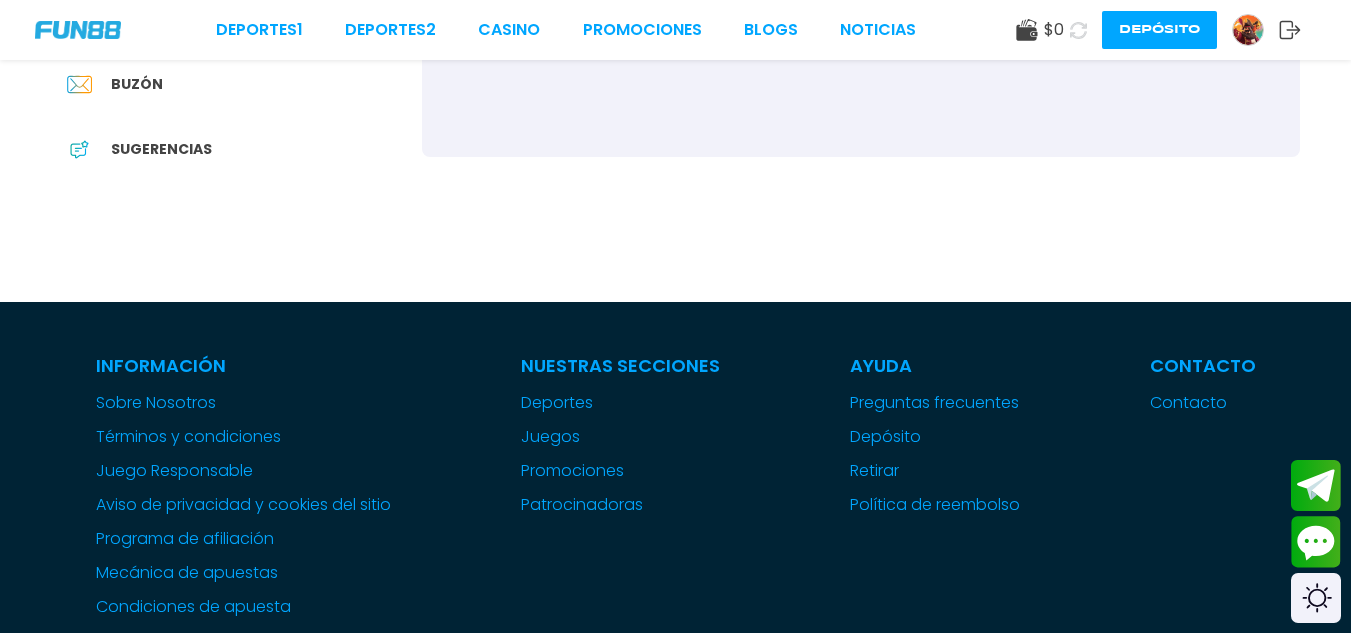 click on "Sugerencias" at bounding box center (237, 149) 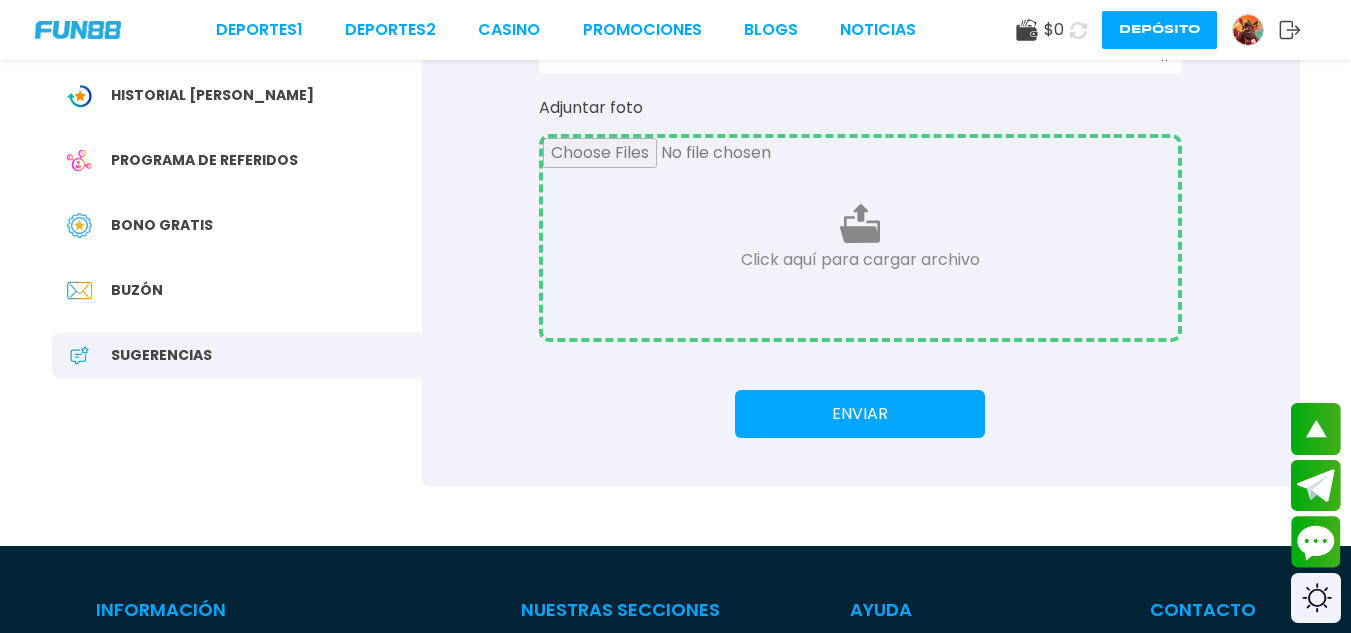 scroll, scrollTop: 0, scrollLeft: 0, axis: both 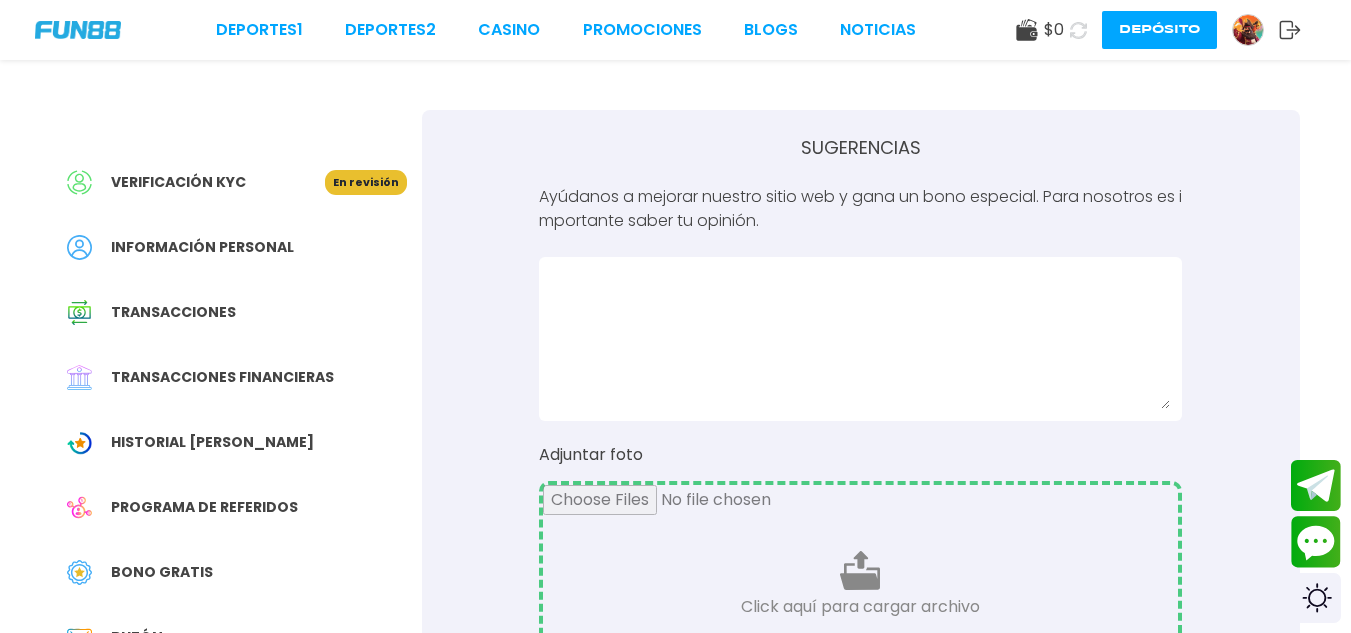click on "Transacciones" at bounding box center (237, 312) 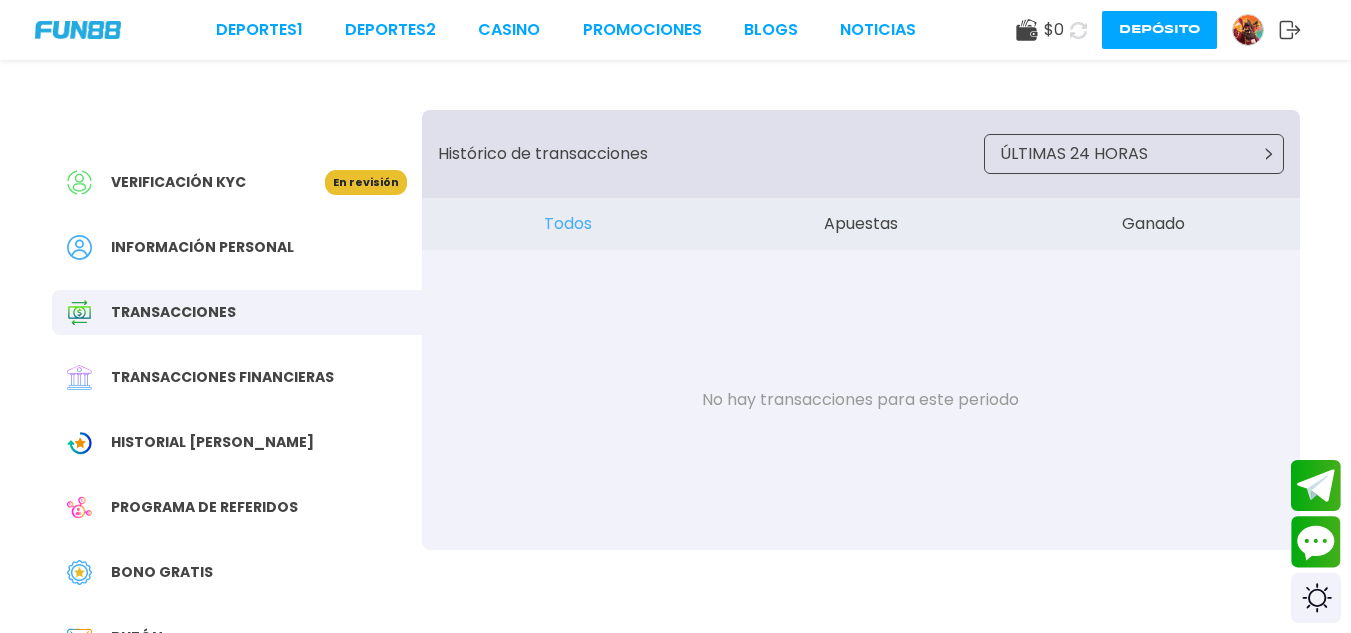 click on "Información personal" at bounding box center (202, 247) 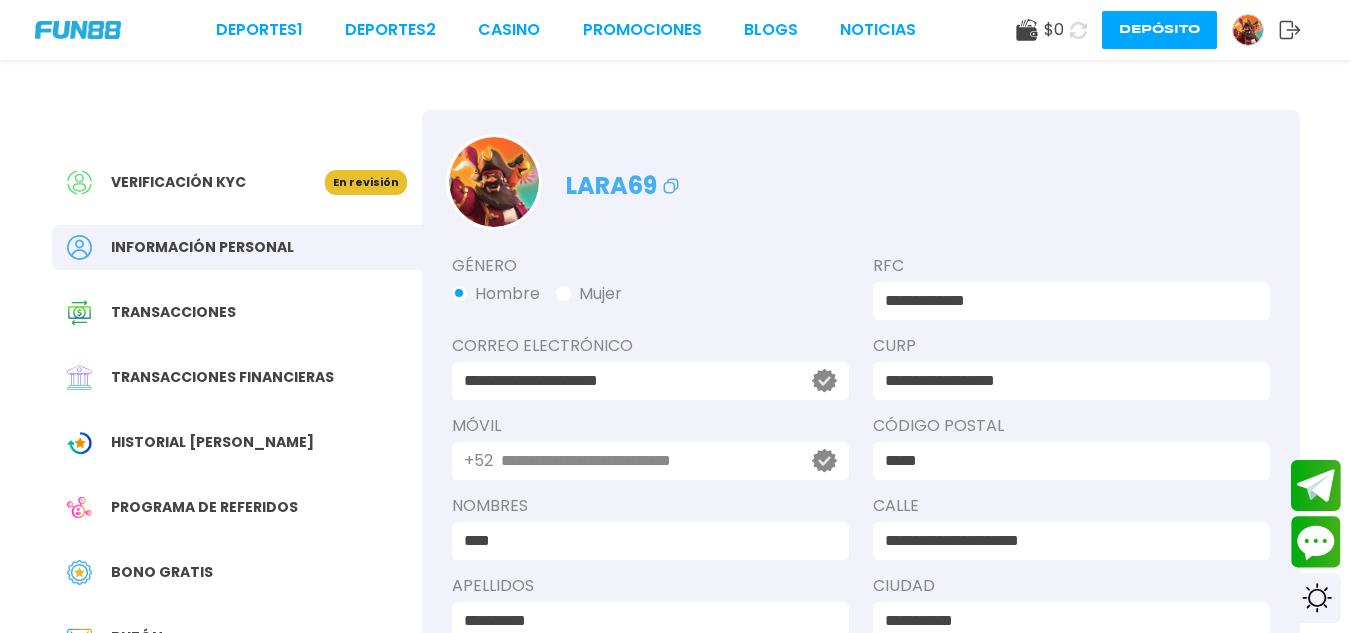 click on "Historial [PERSON_NAME]" at bounding box center (237, 442) 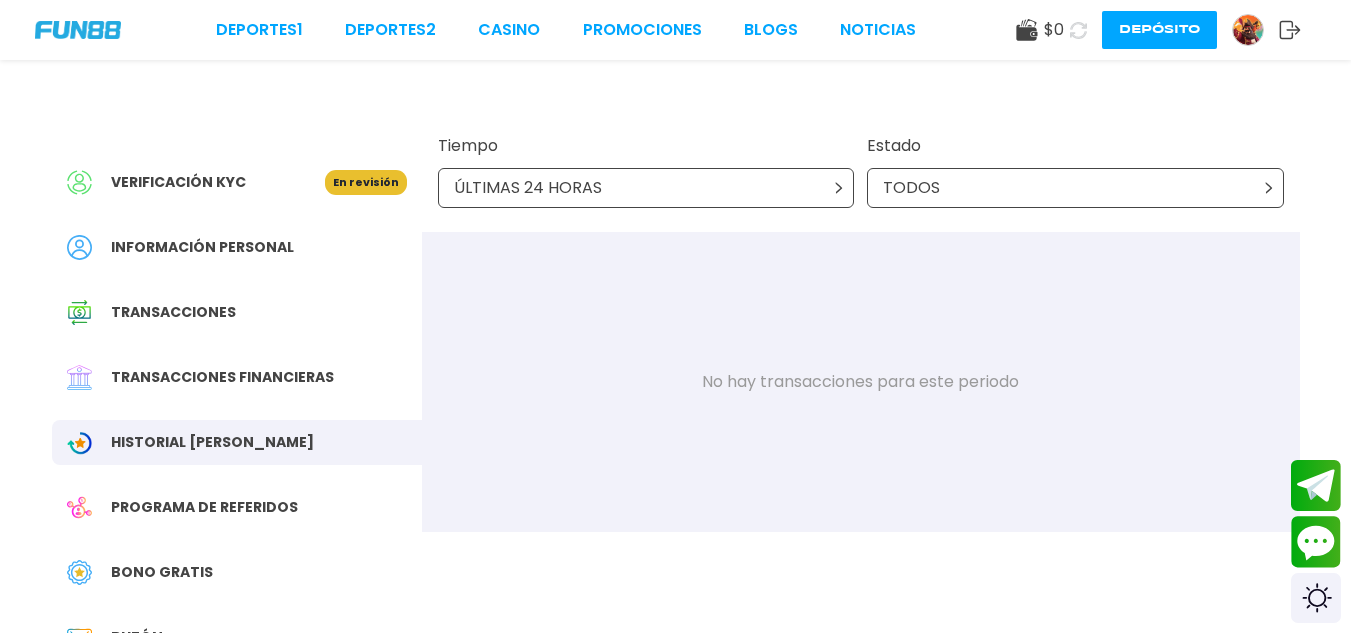 click on "Transacciones financieras" at bounding box center (237, 377) 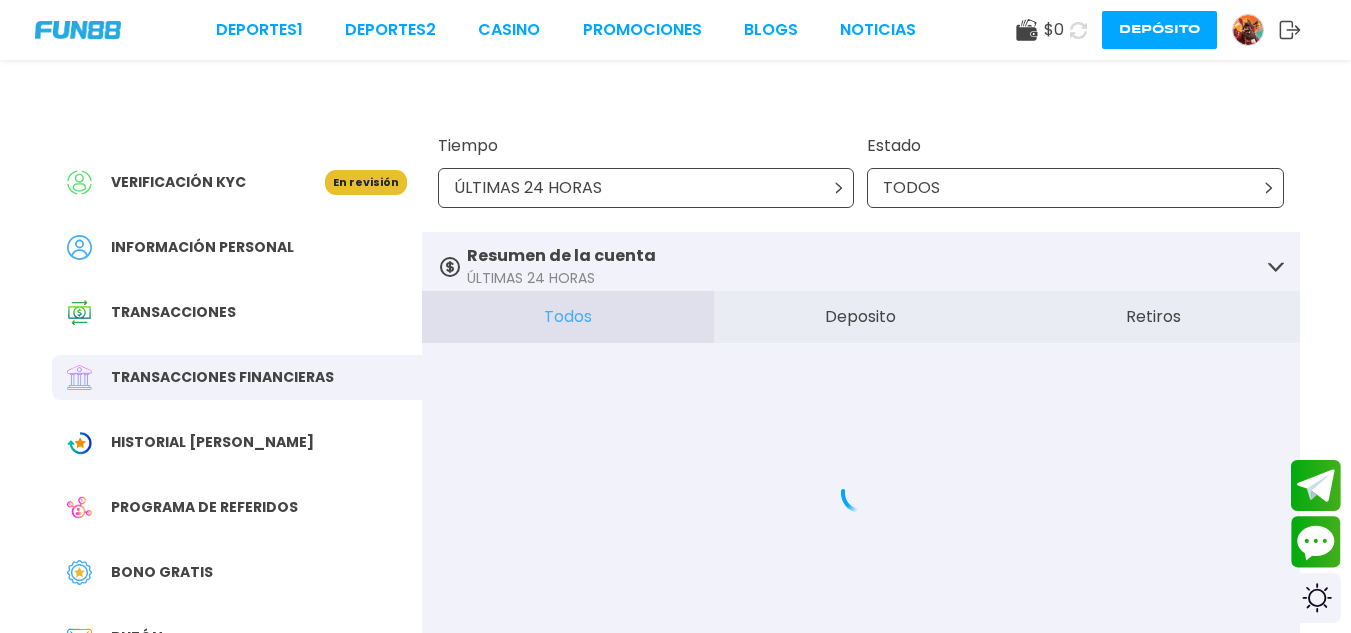 click on "Historial [PERSON_NAME]" at bounding box center (237, 442) 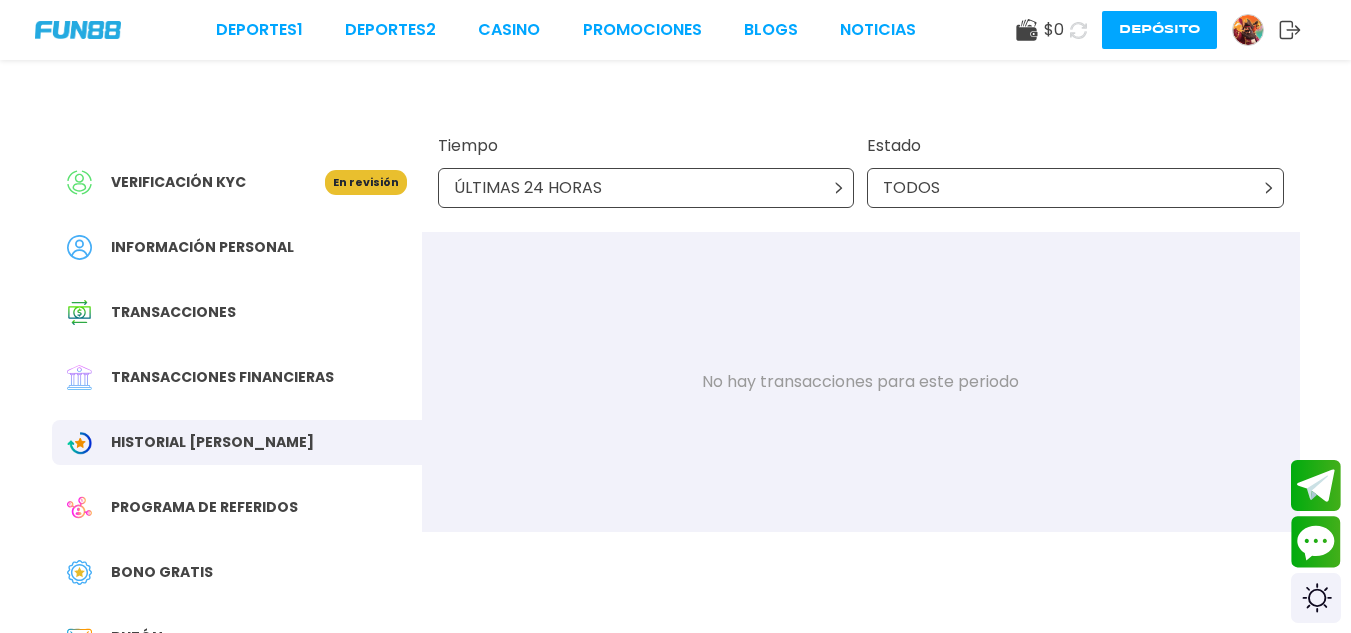 click on "Verificación KYC" at bounding box center [196, 182] 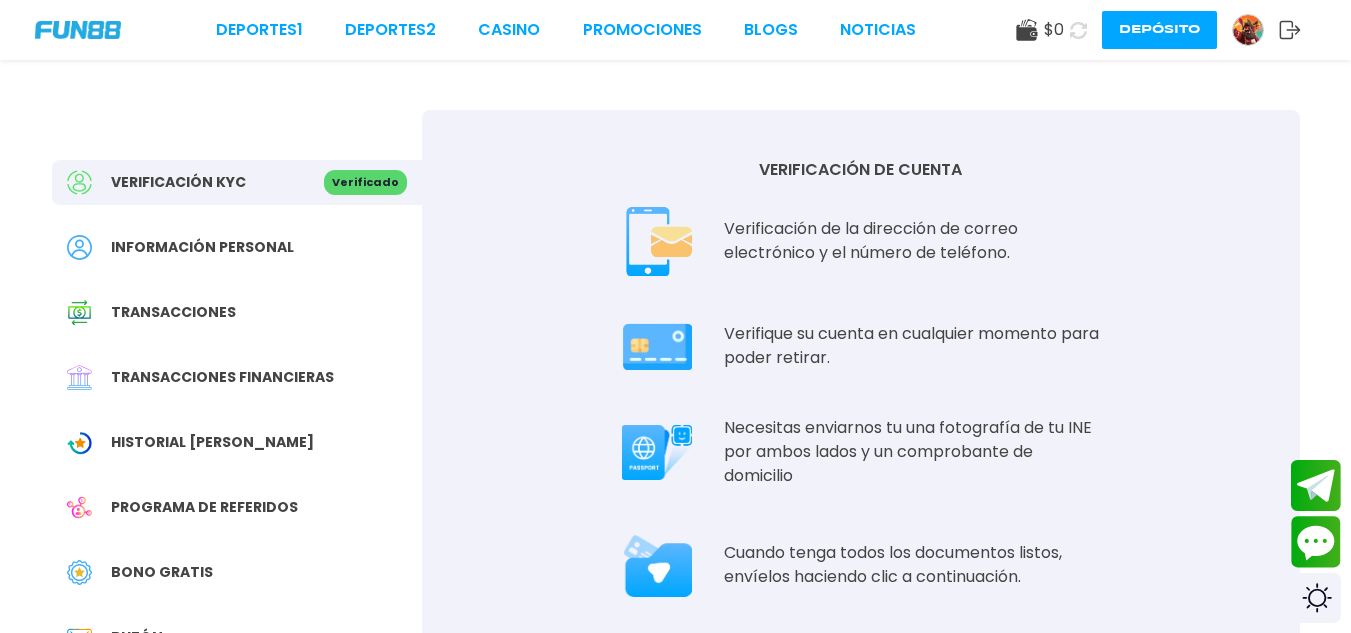 click on "Verificación KYC" at bounding box center (195, 182) 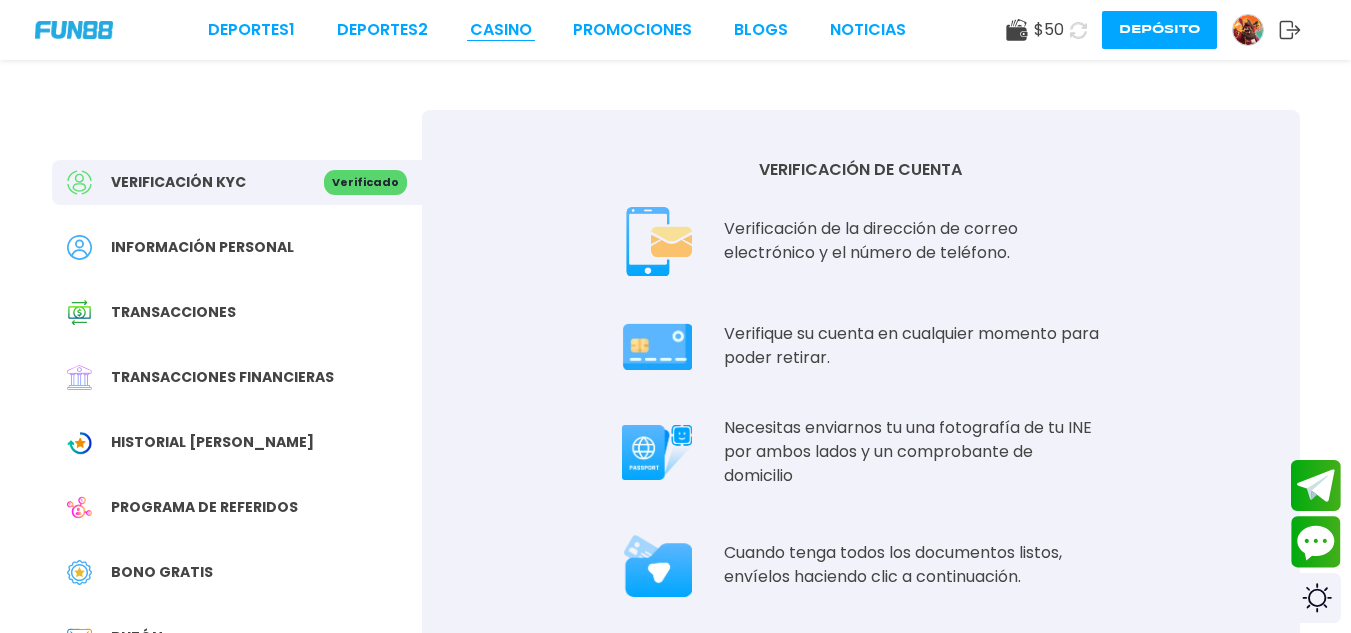 click on "CASINO" at bounding box center [501, 30] 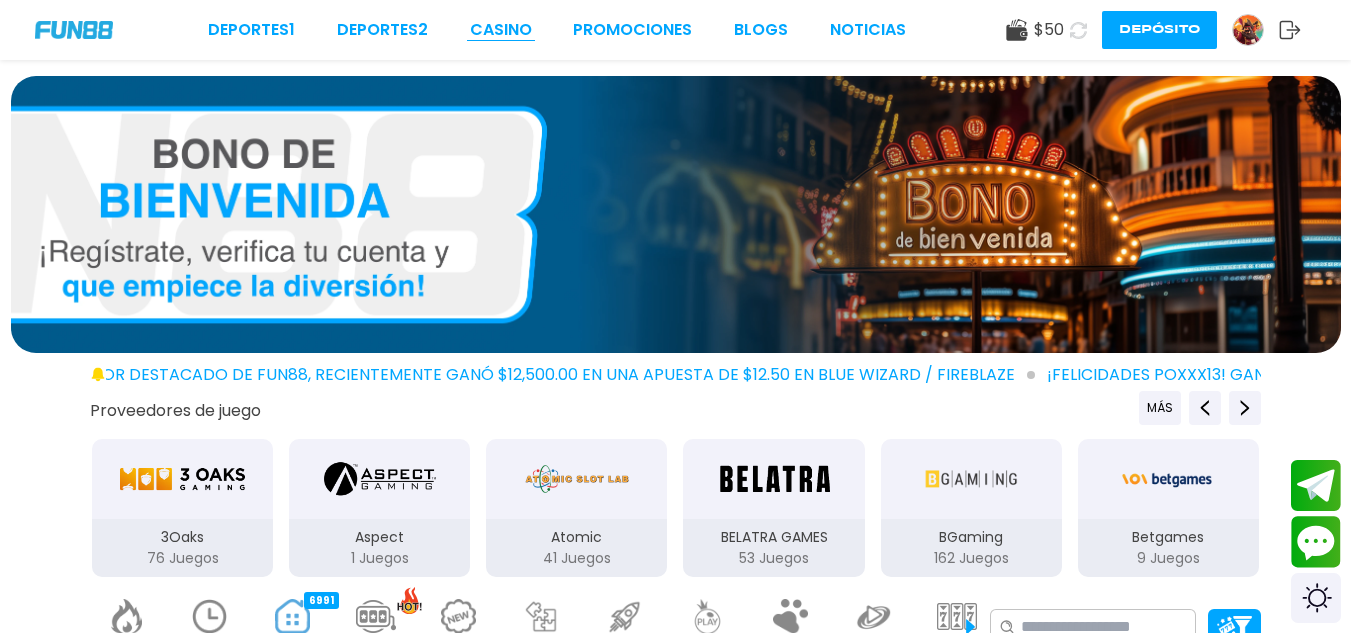 click on "CASINO" at bounding box center (501, 30) 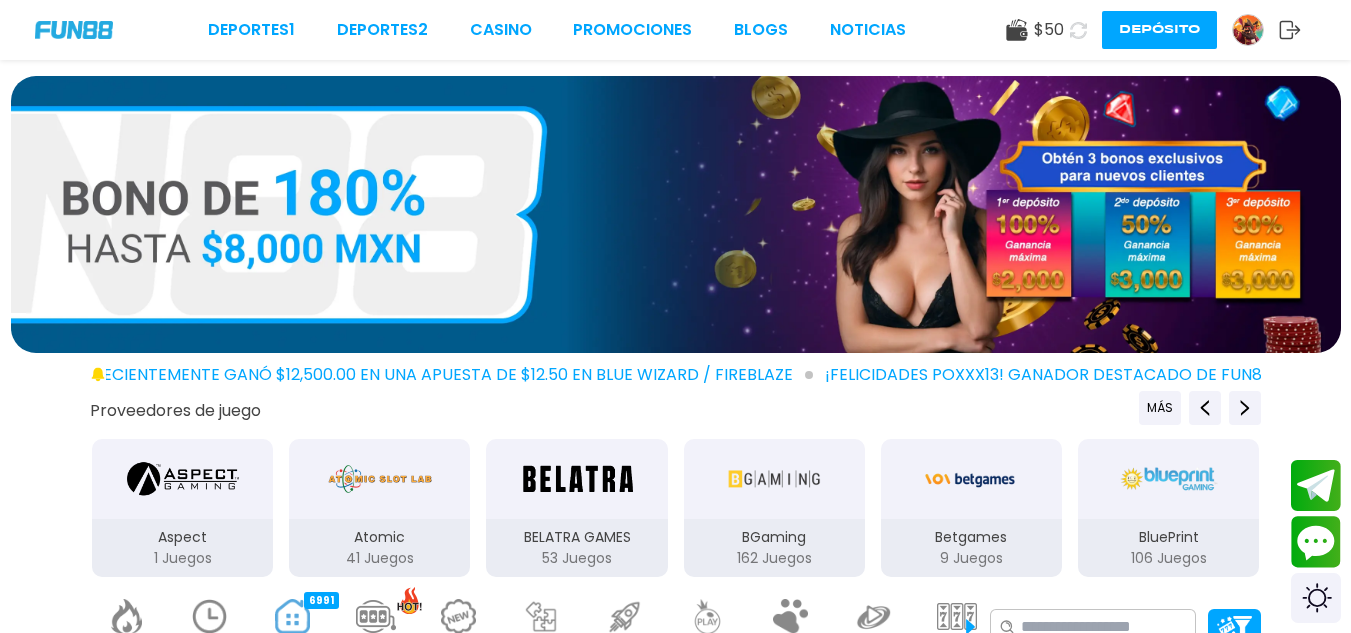 scroll, scrollTop: 553, scrollLeft: 0, axis: vertical 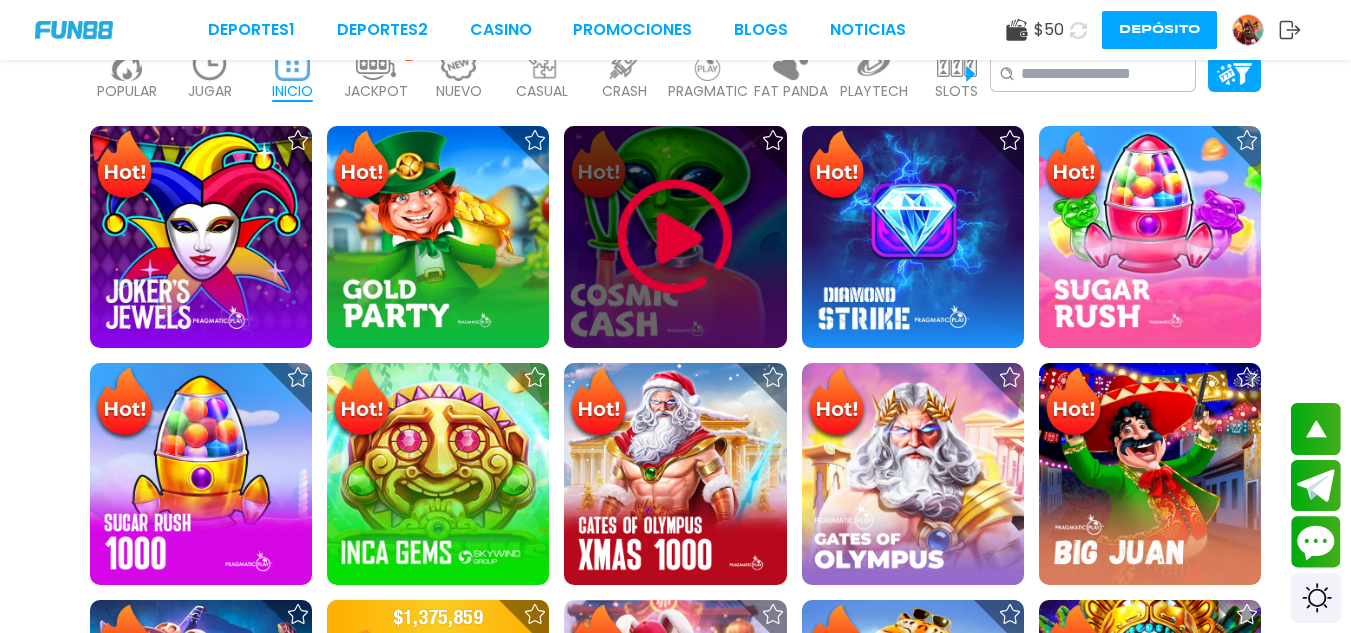 click at bounding box center (675, 237) 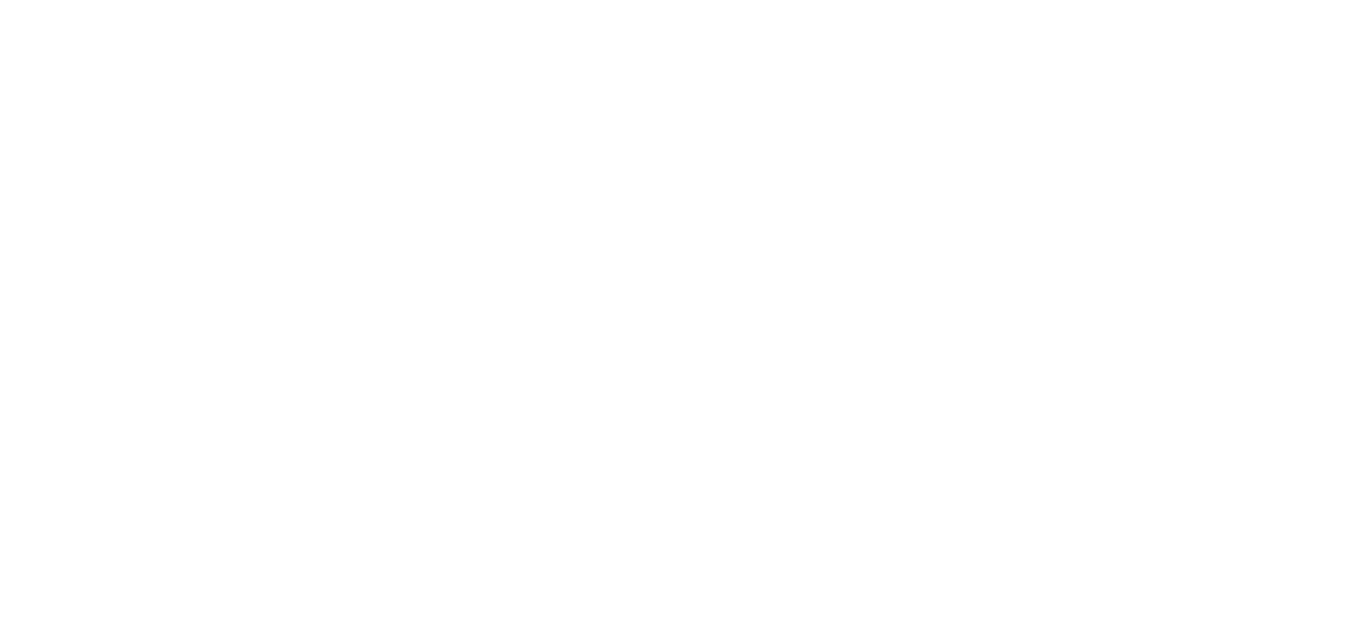 scroll, scrollTop: 0, scrollLeft: 0, axis: both 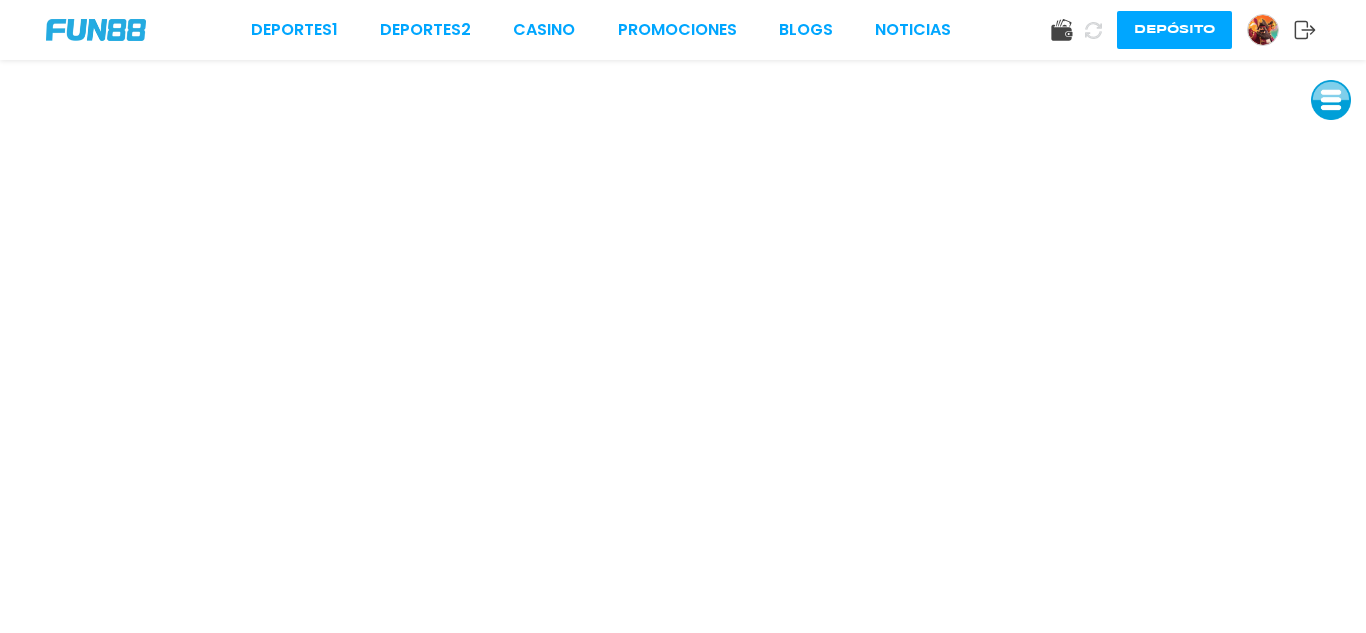 click on "Deportes  1 Deportes  2 CASINO Promociones BLOGS NOTICIAS Depósito" at bounding box center [683, 30] 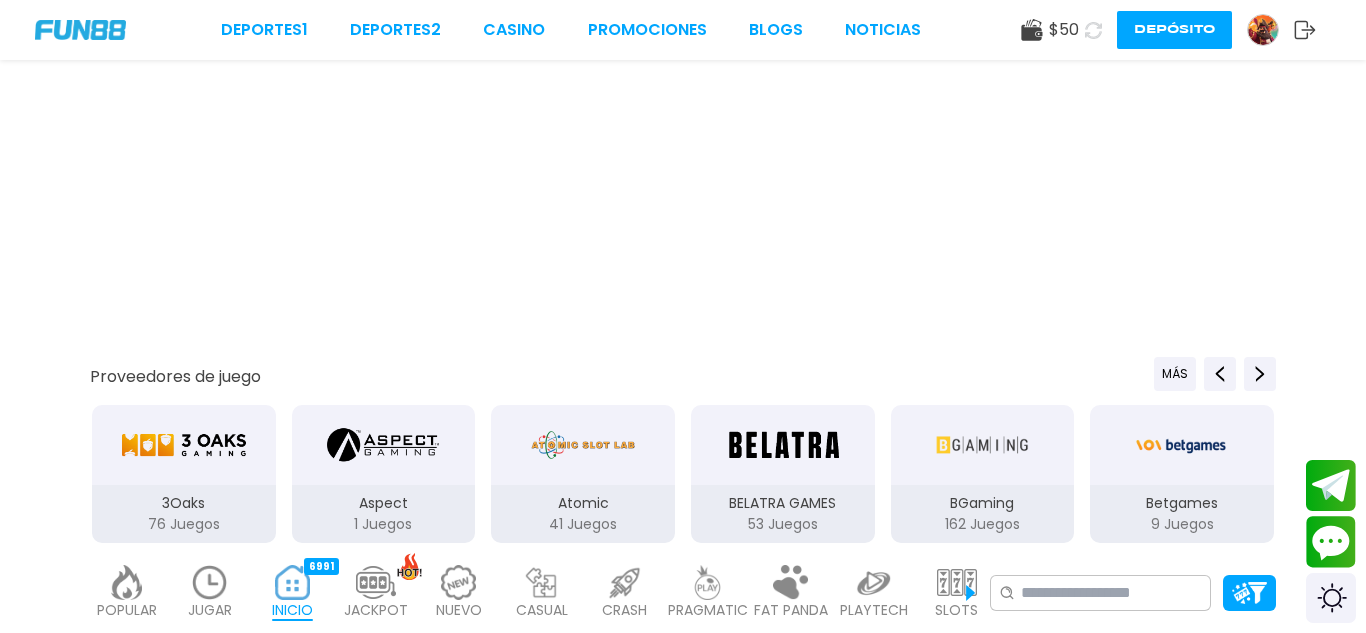 click at bounding box center (683, 214) 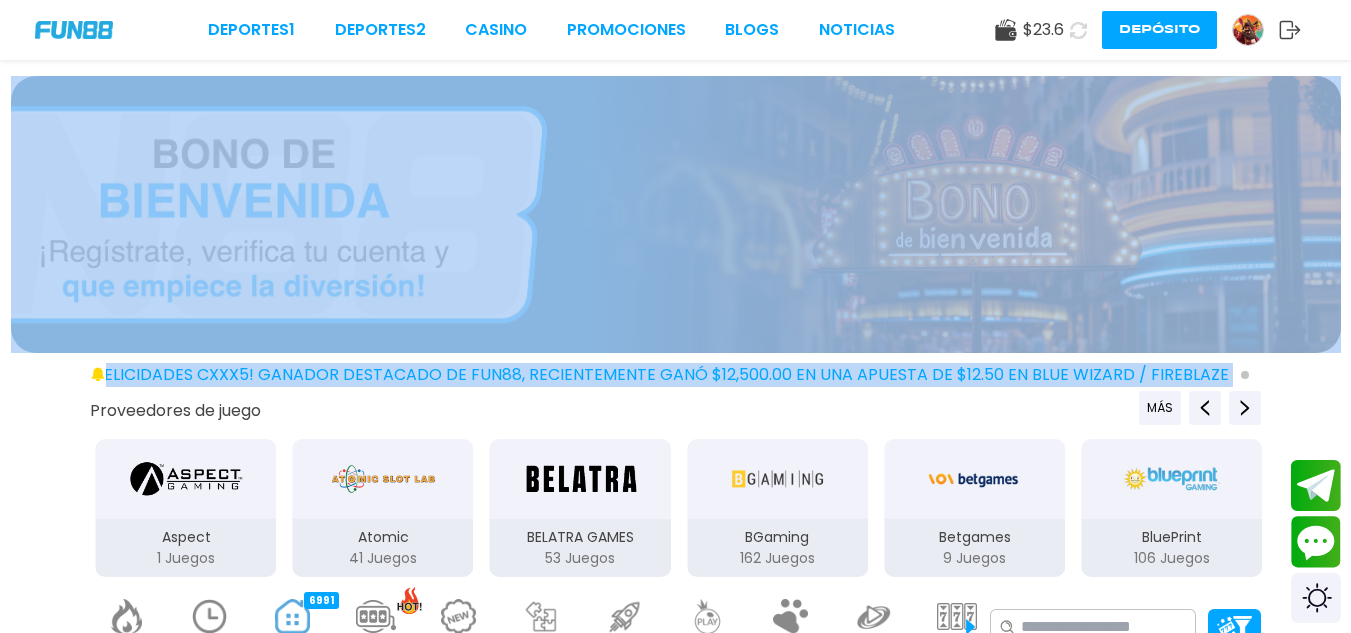 click 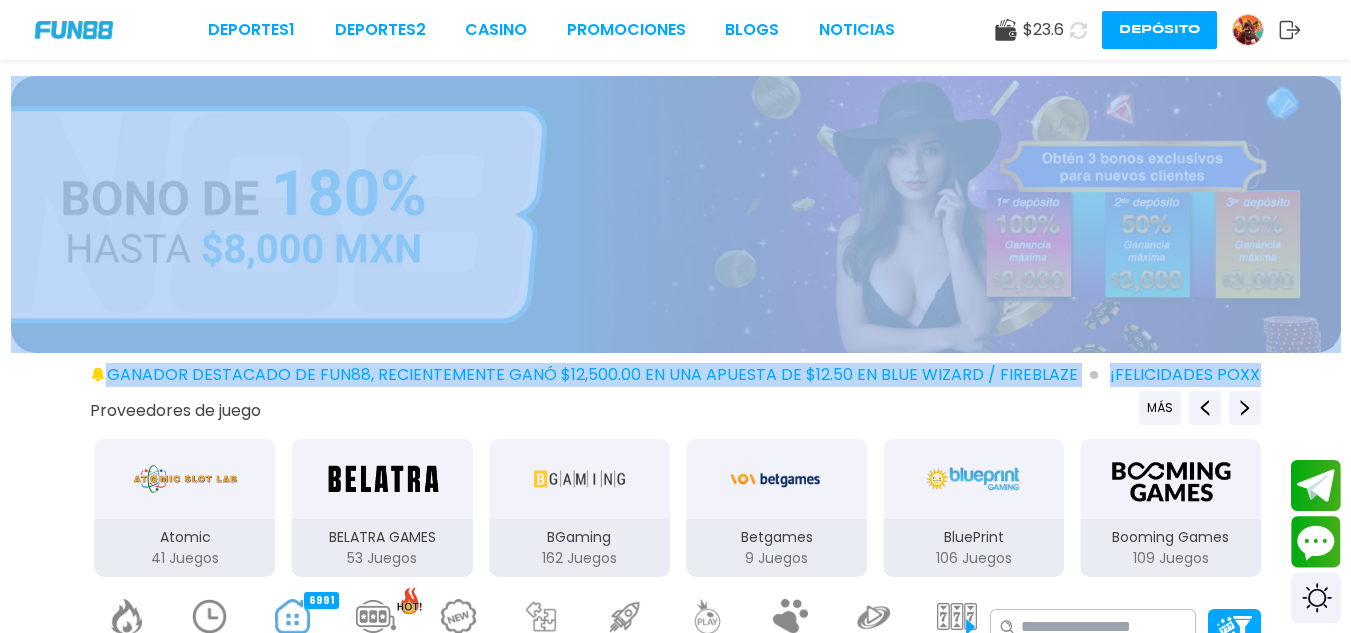 scroll, scrollTop: 553, scrollLeft: 0, axis: vertical 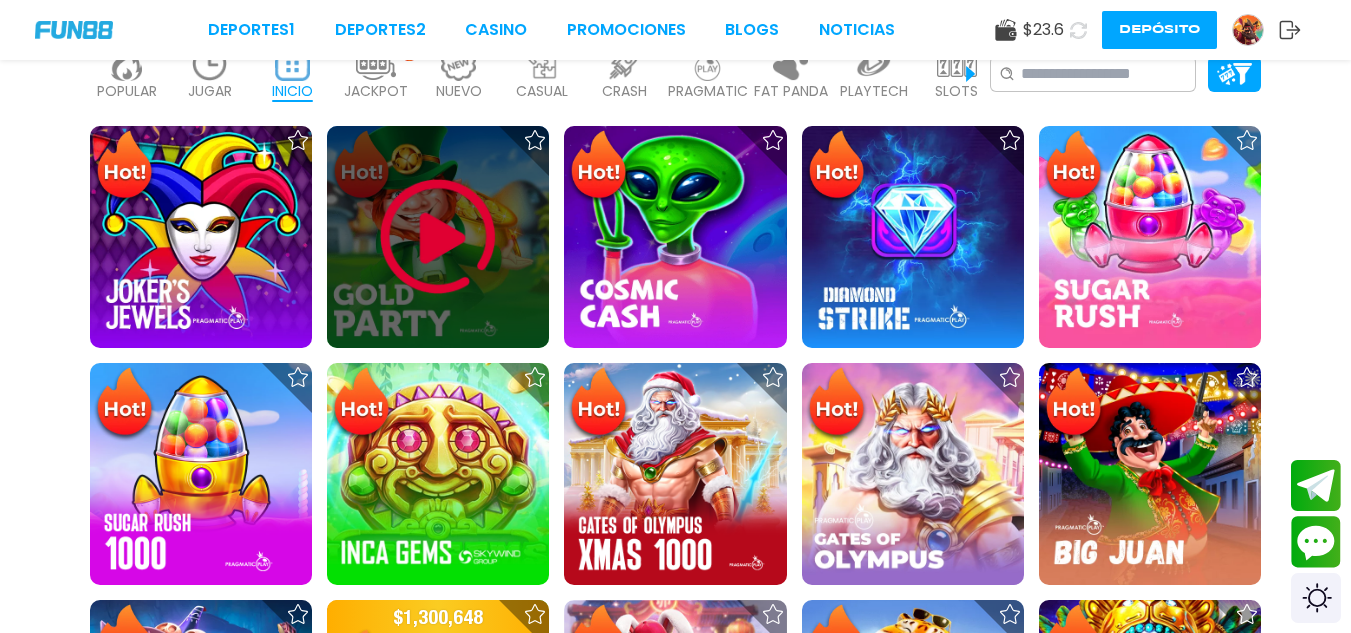 click at bounding box center [438, 237] 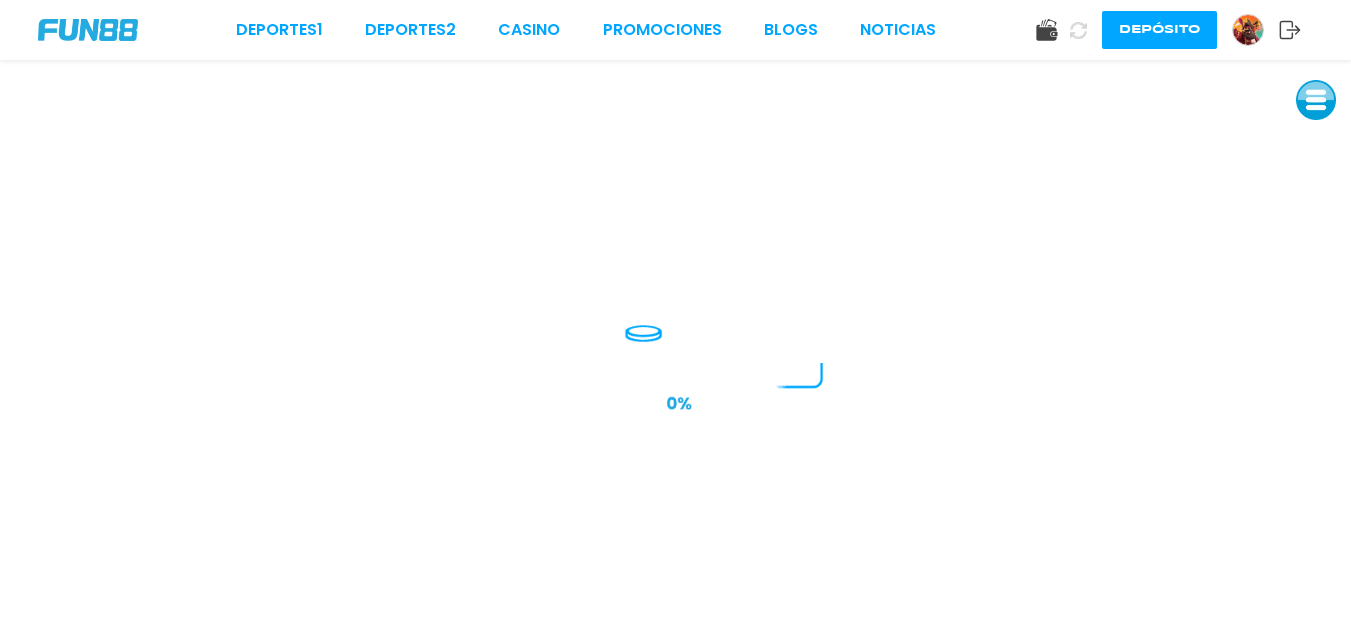 scroll, scrollTop: 0, scrollLeft: 0, axis: both 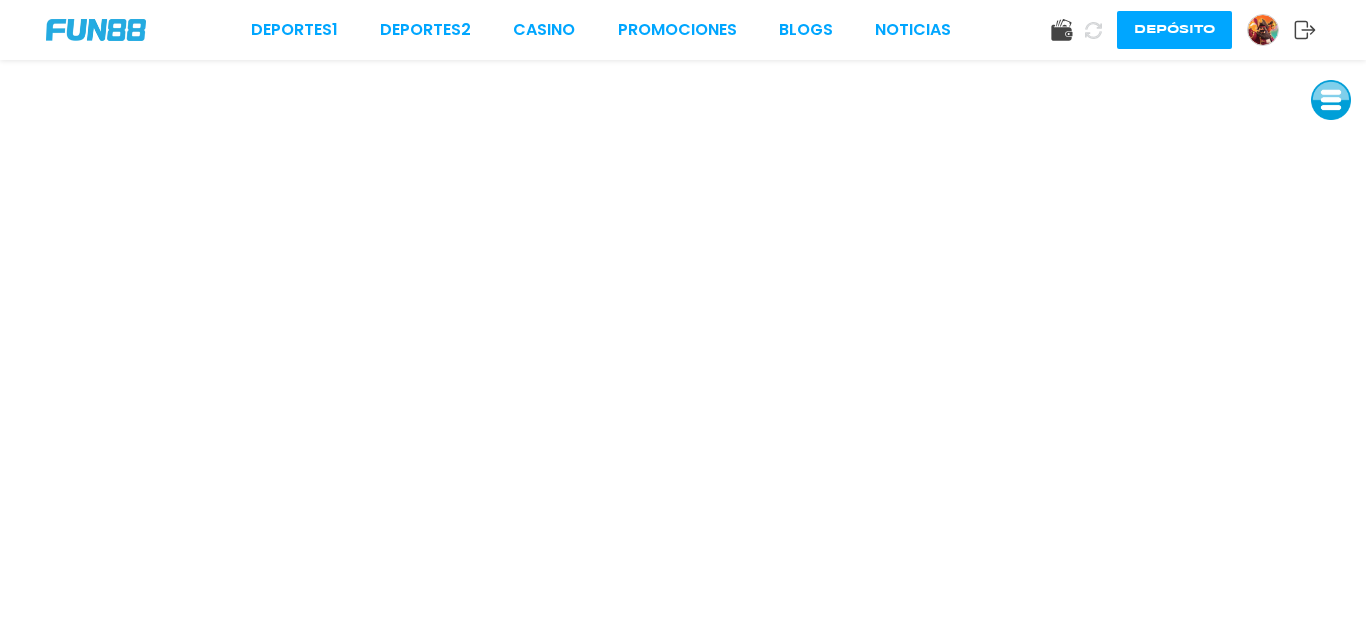 click at bounding box center (1263, 30) 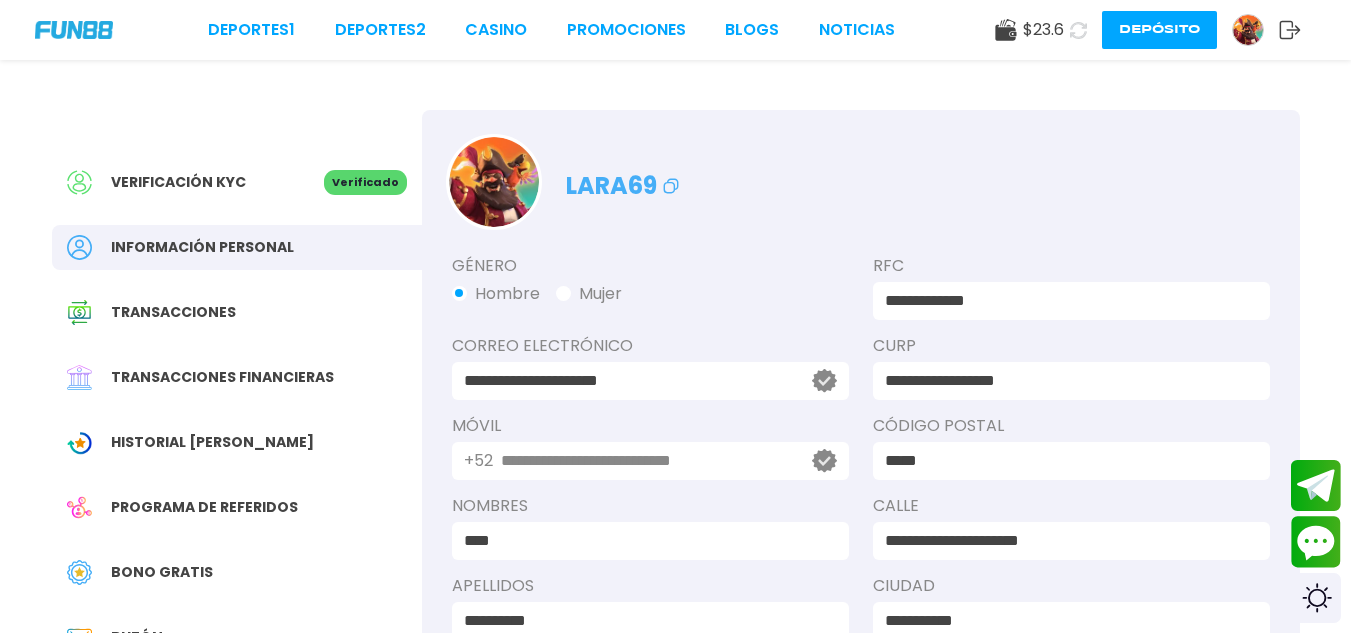 click on "Verificado" at bounding box center [365, 182] 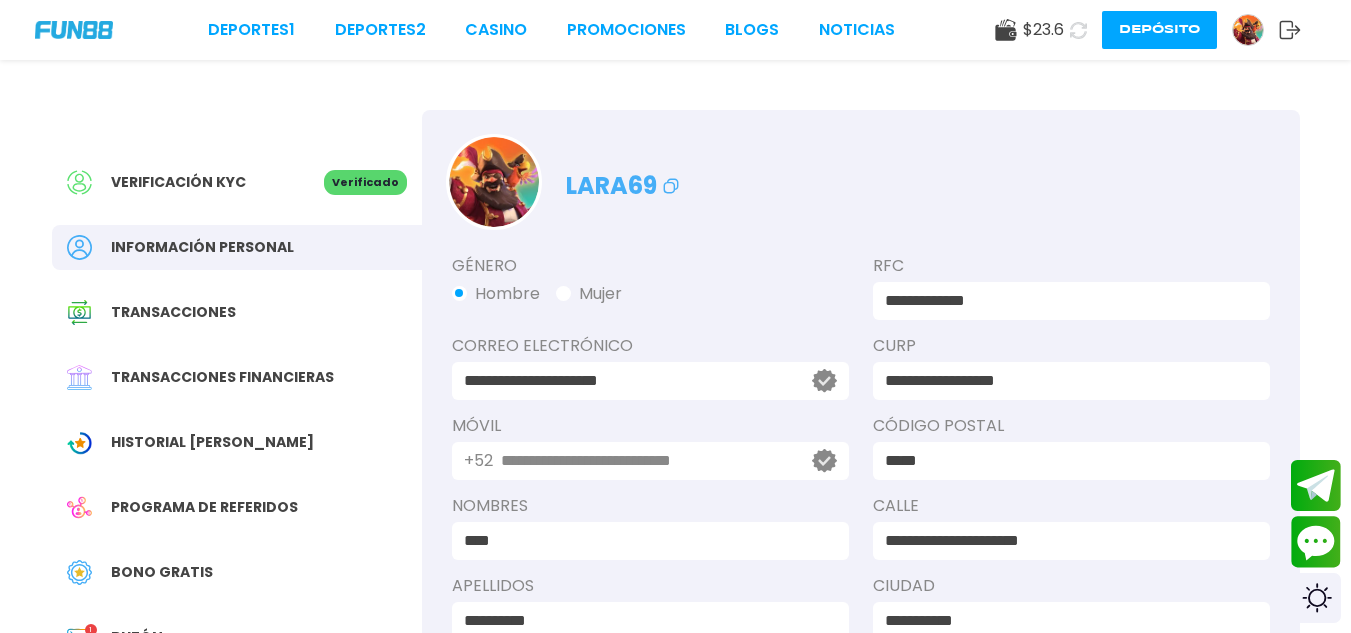 click on "Verificación KYC" at bounding box center (178, 182) 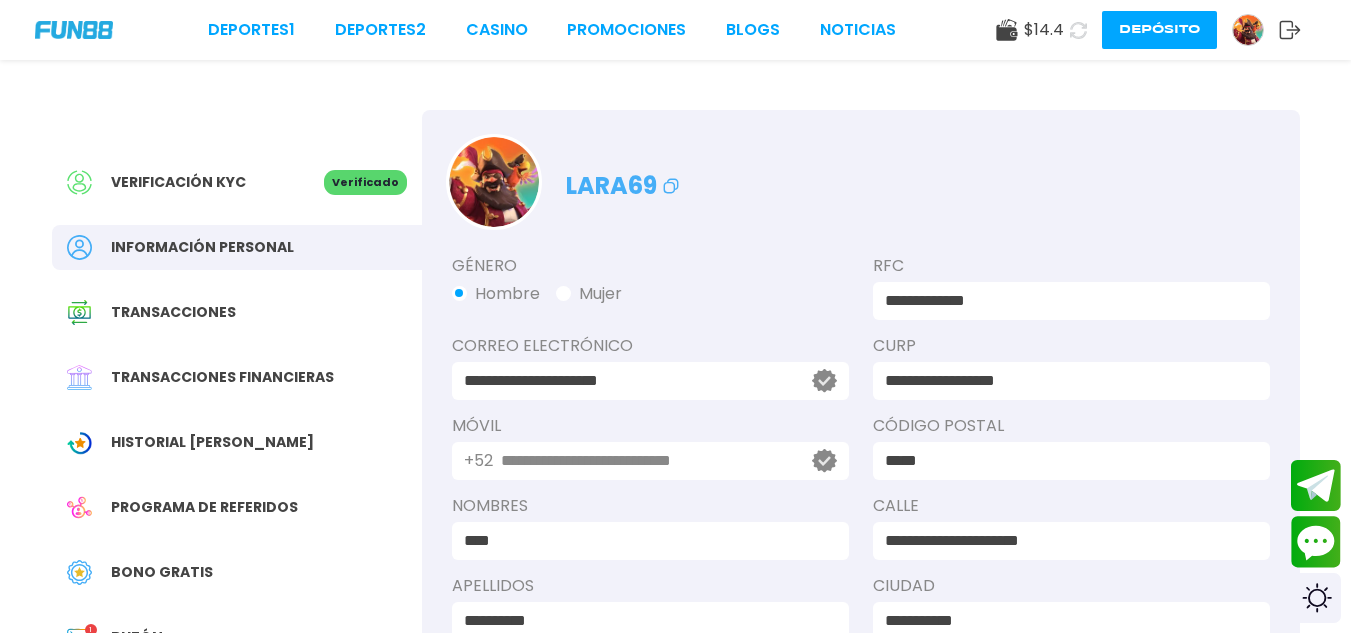 click on "Verificación KYC" at bounding box center (178, 182) 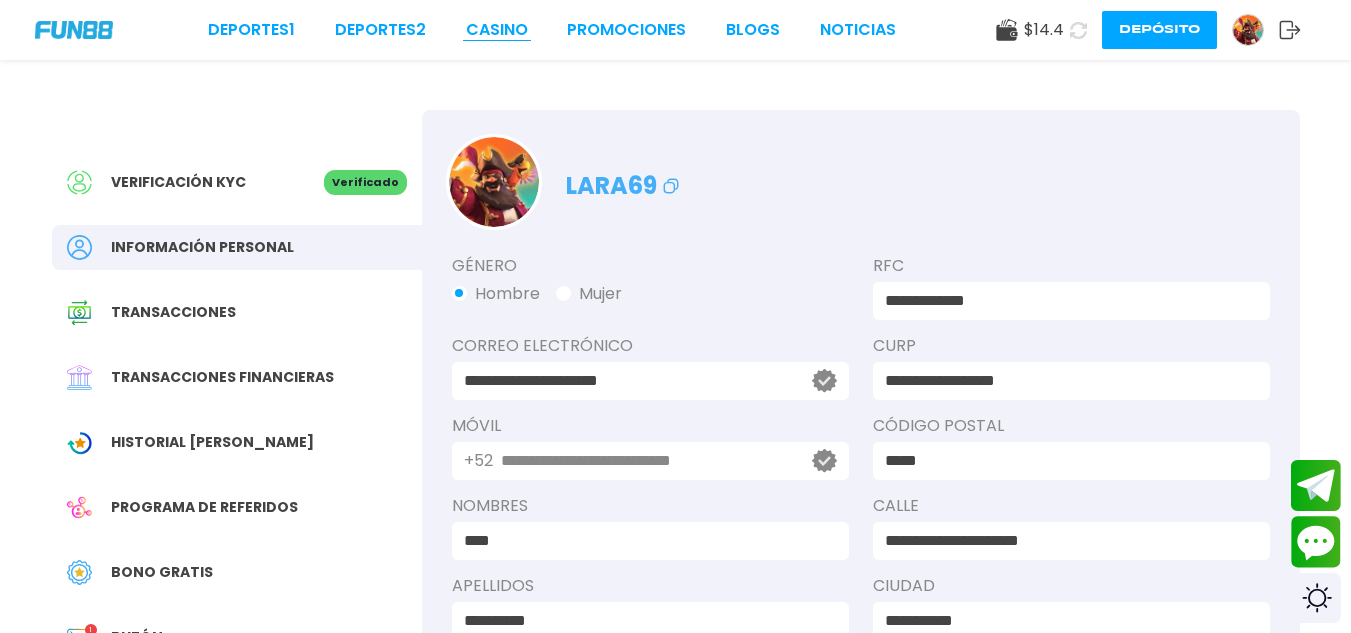 click on "CASINO" at bounding box center (497, 30) 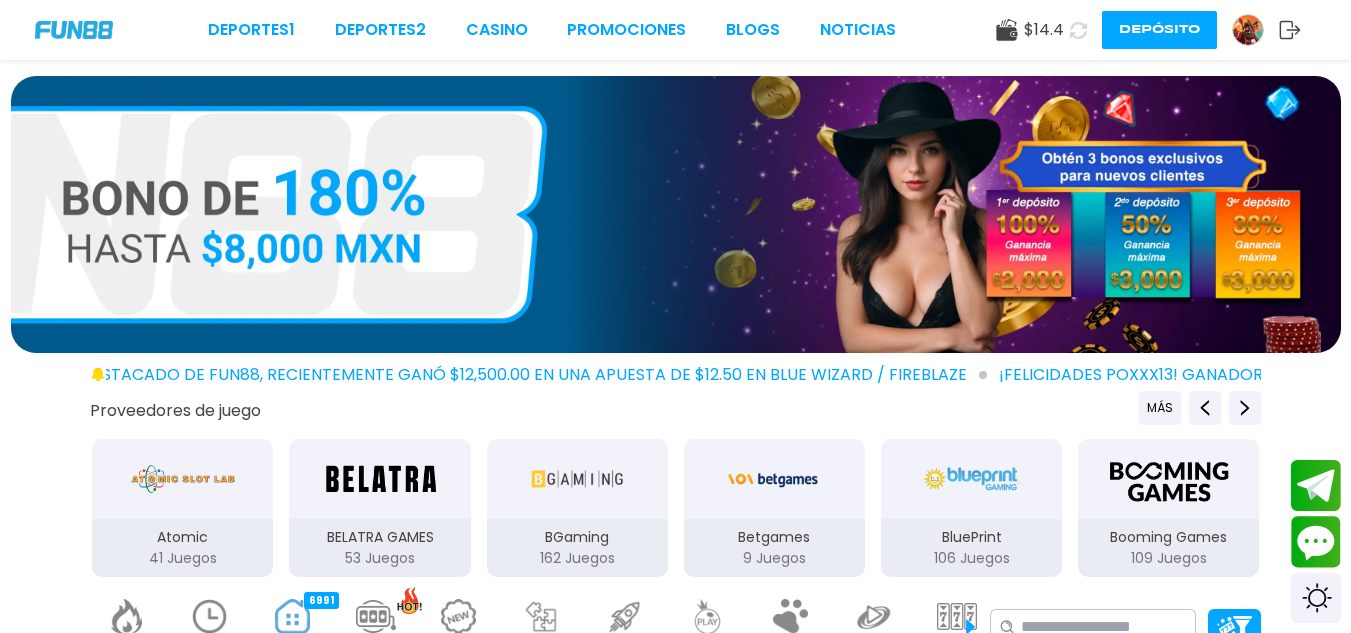 scroll, scrollTop: 553, scrollLeft: 0, axis: vertical 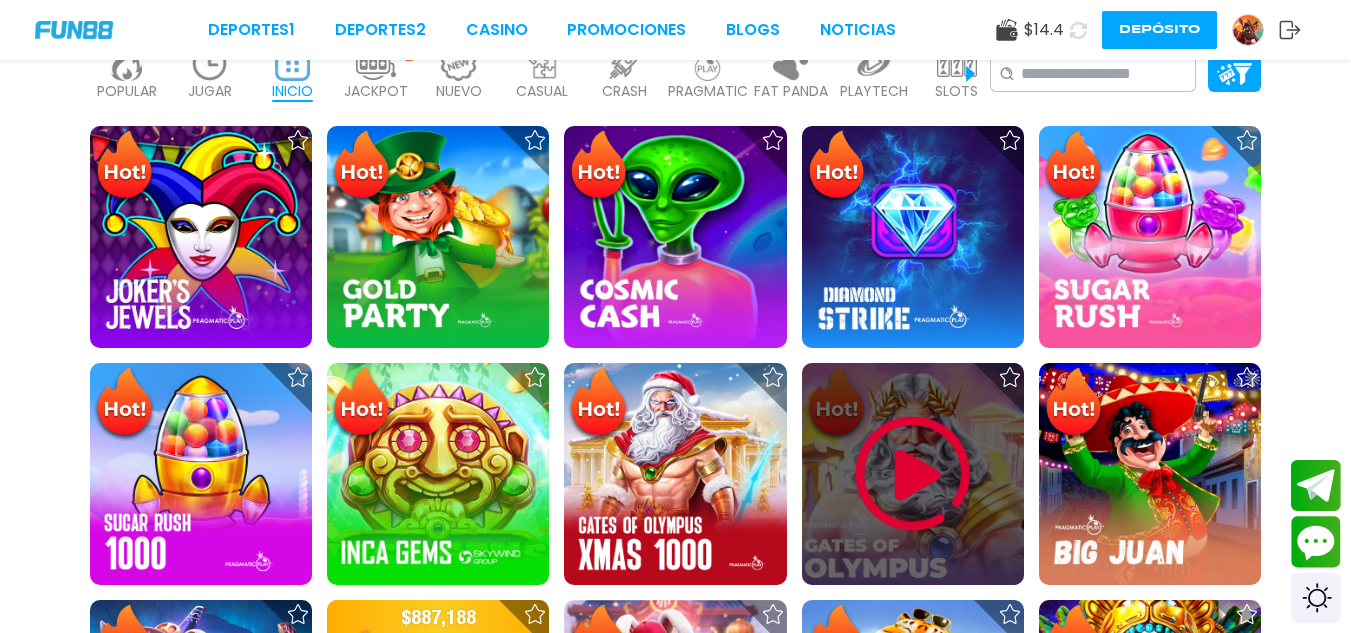 click at bounding box center (913, 474) 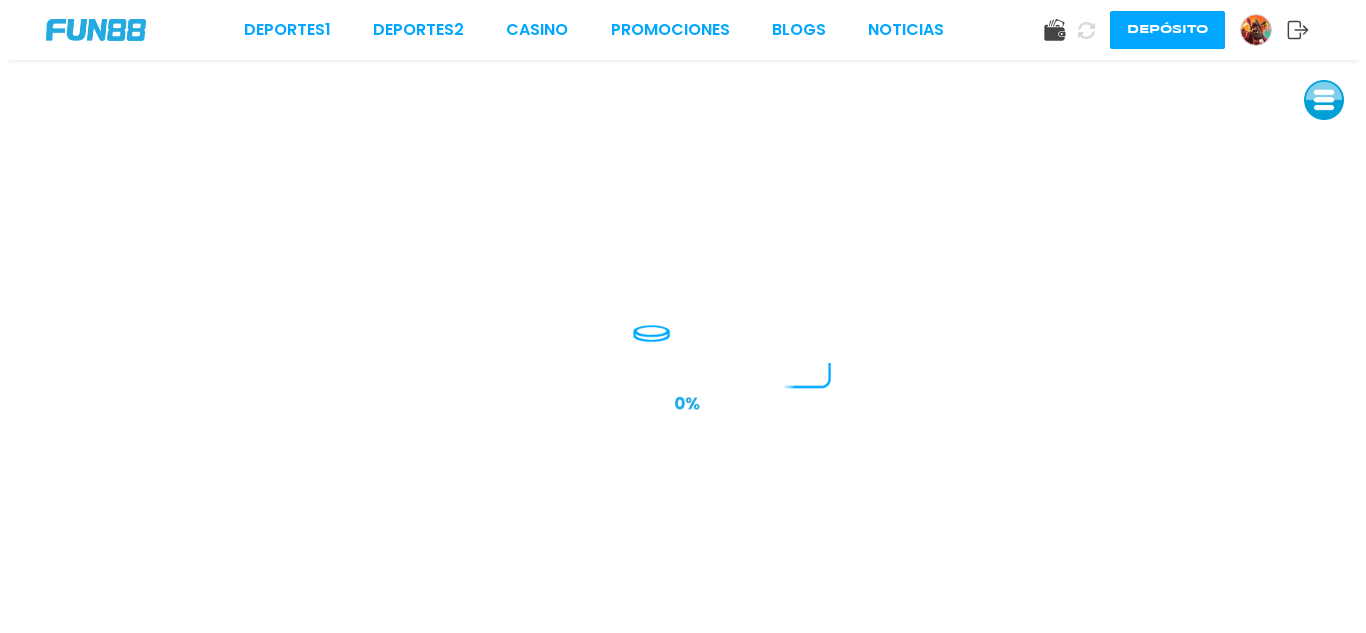 scroll, scrollTop: 0, scrollLeft: 0, axis: both 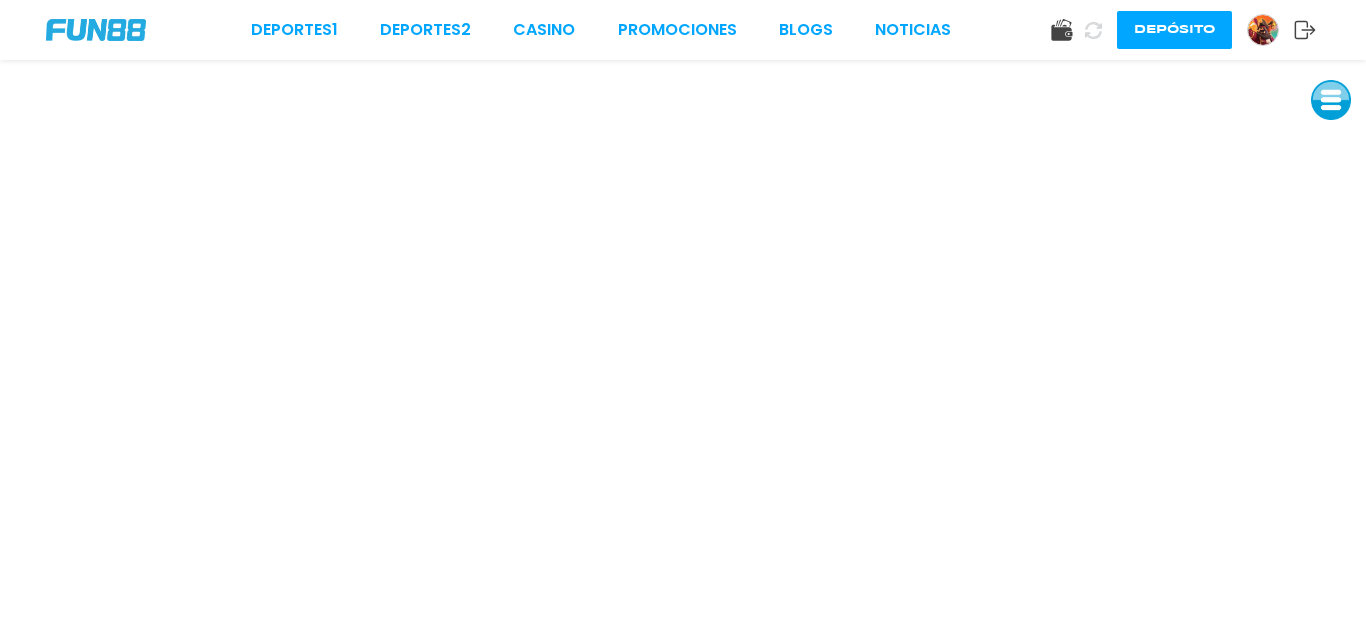 click on "Depósito" at bounding box center [1174, 30] 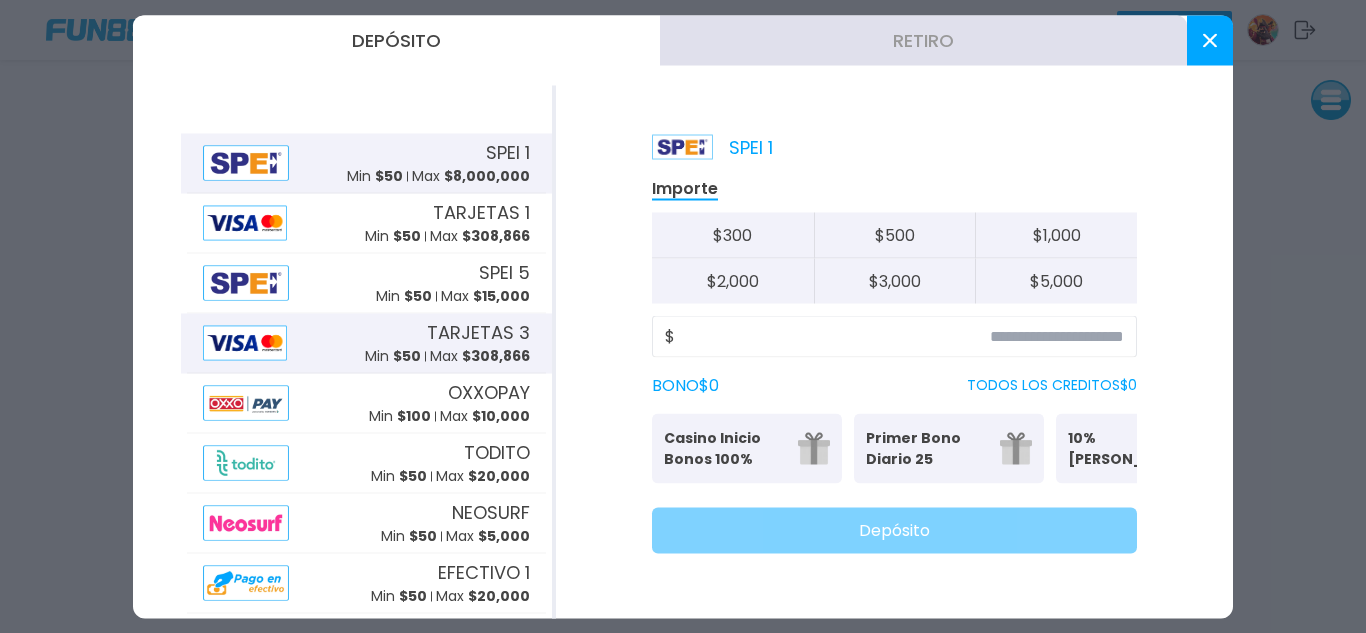 click on "NEOSURF Min   $ 50 Max   $ 5,000" at bounding box center [366, 523] 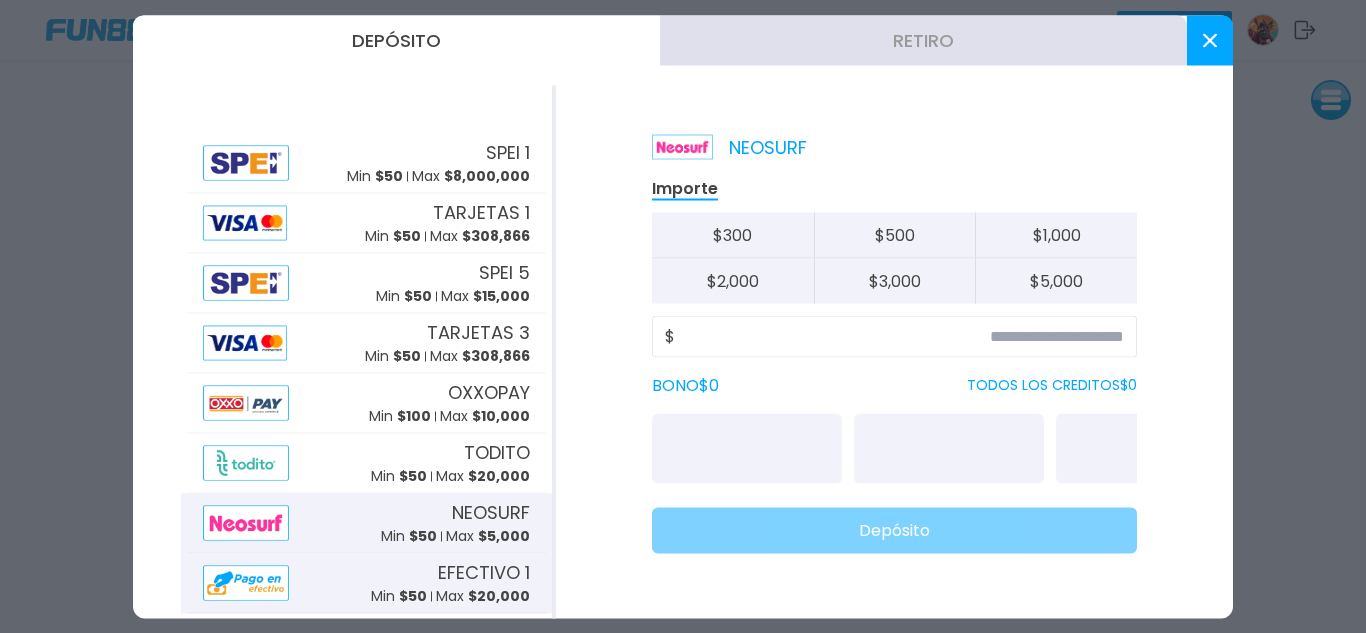 click on "EFECTIVO 1 Min   $ 50 Max   $ 20,000" at bounding box center [450, 583] 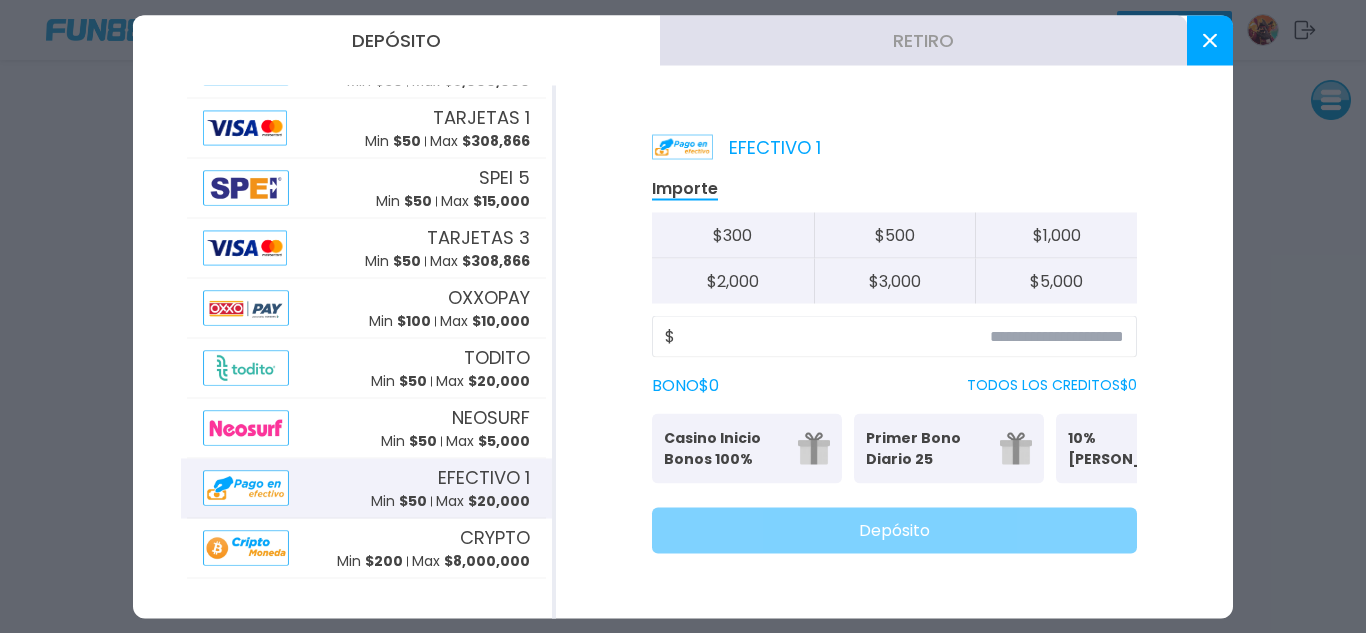 scroll, scrollTop: 103, scrollLeft: 0, axis: vertical 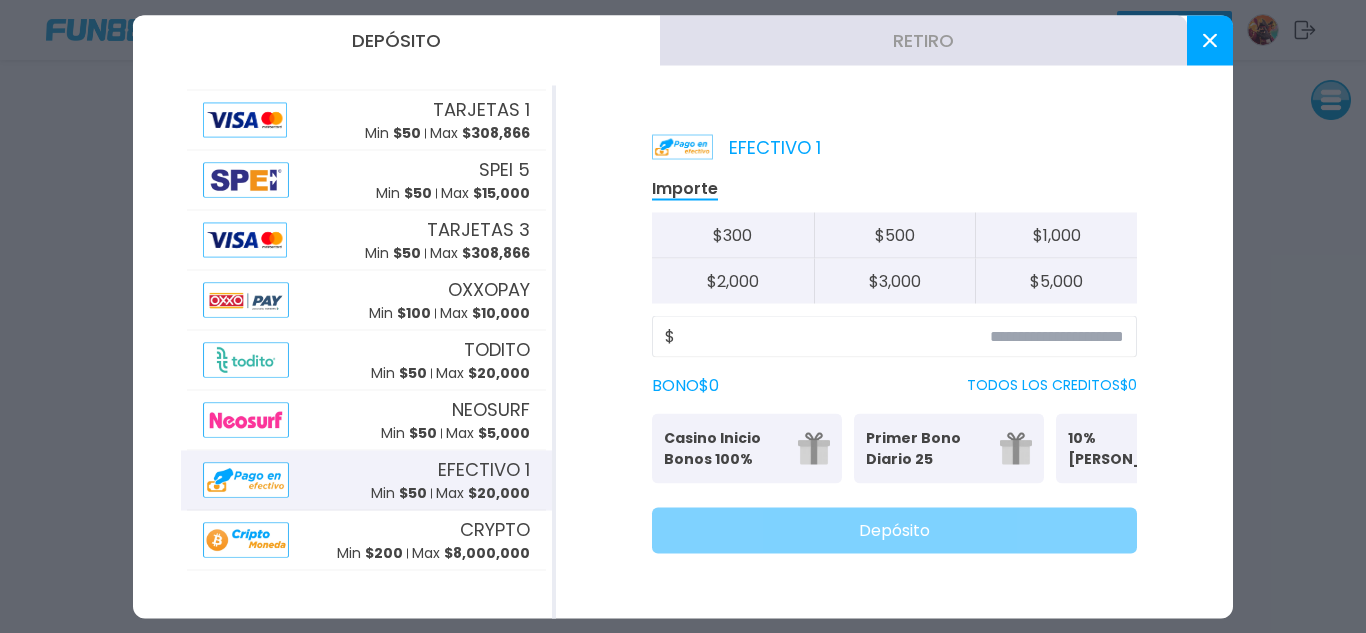 click on "Casino Inicio Bonos 100%" at bounding box center [725, 448] 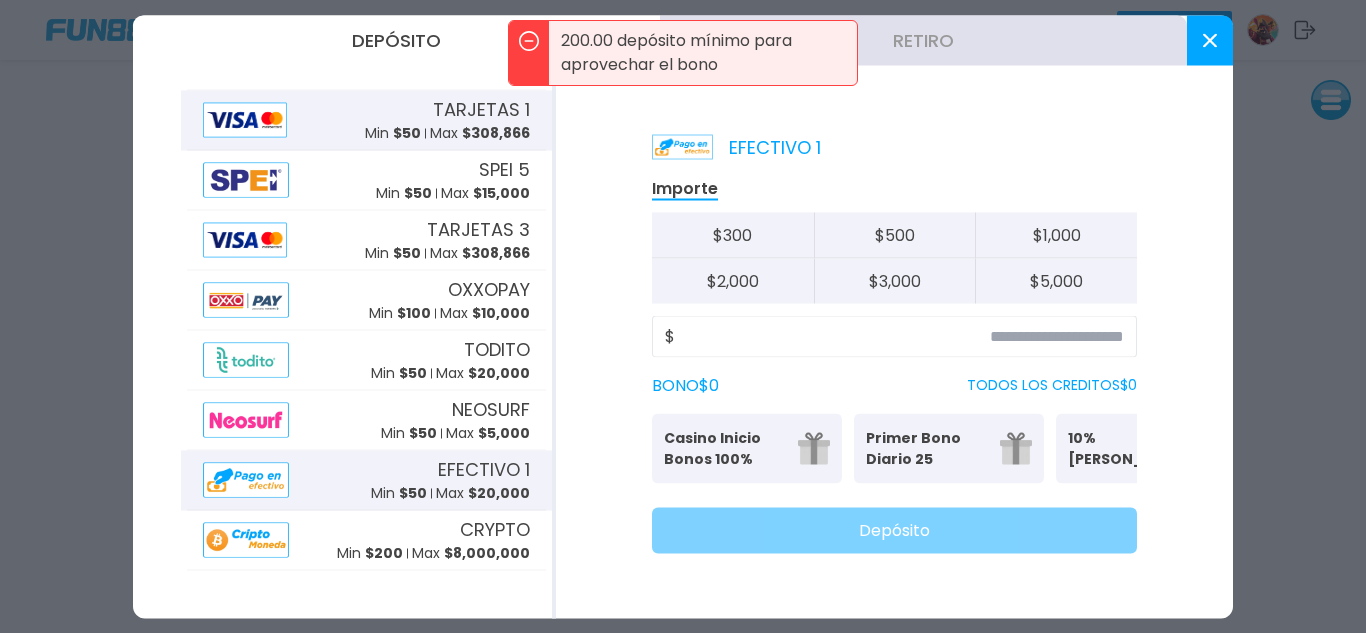 click on "$ 308,866" at bounding box center (496, 133) 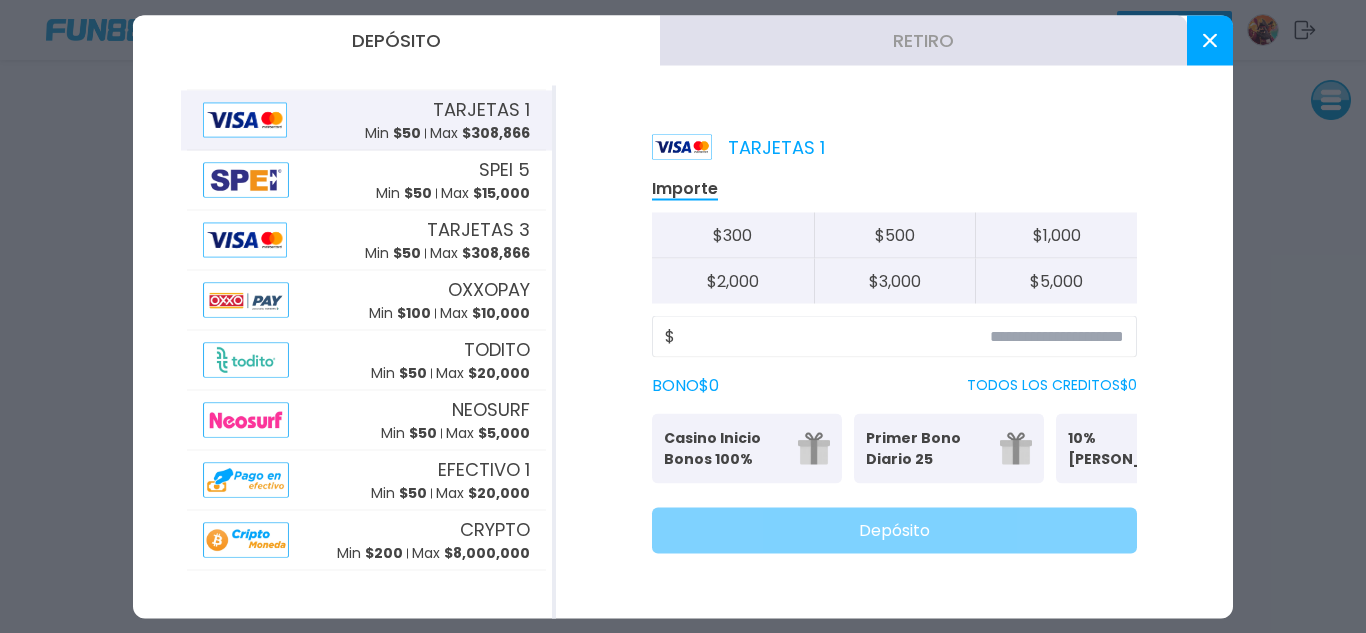 click on "Retiro" at bounding box center (923, 40) 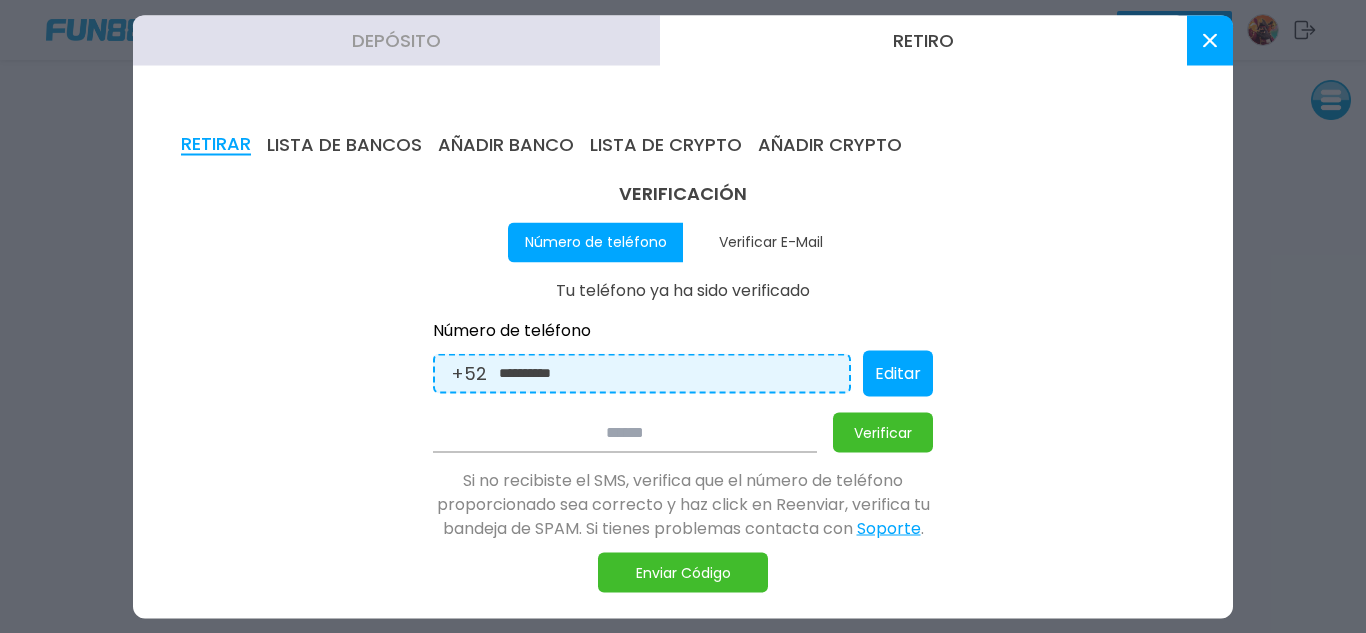 click at bounding box center [683, 316] 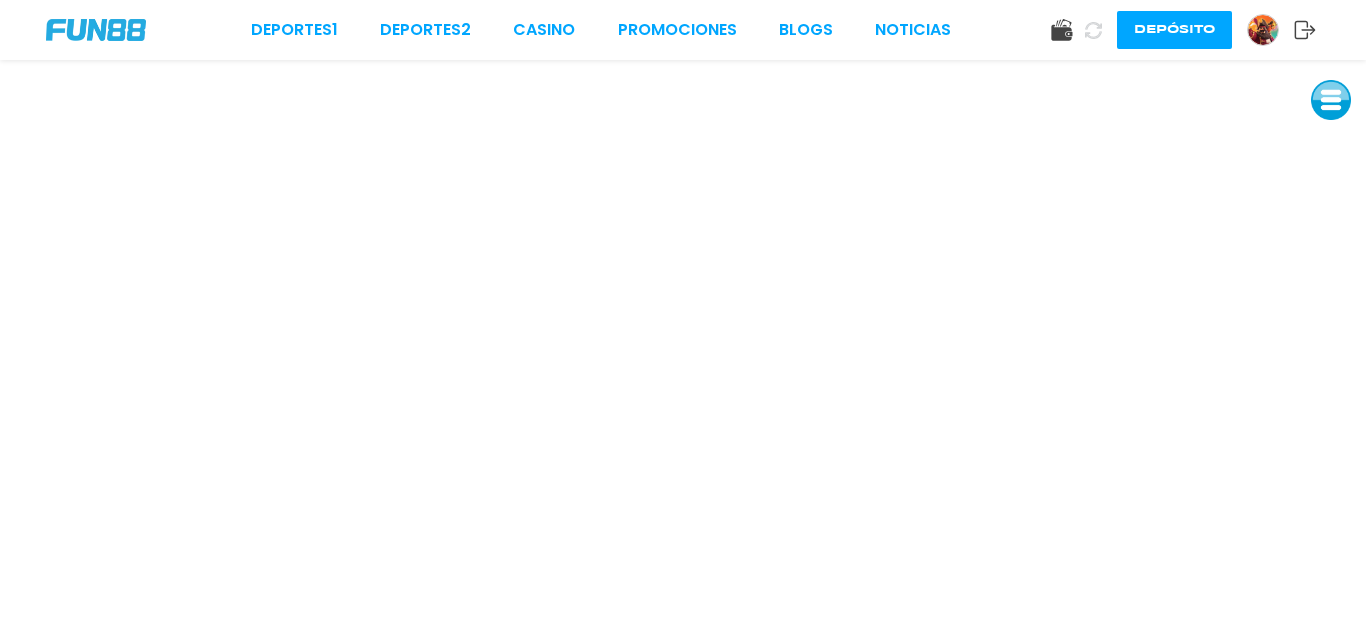 click on "Depósito" at bounding box center (1174, 30) 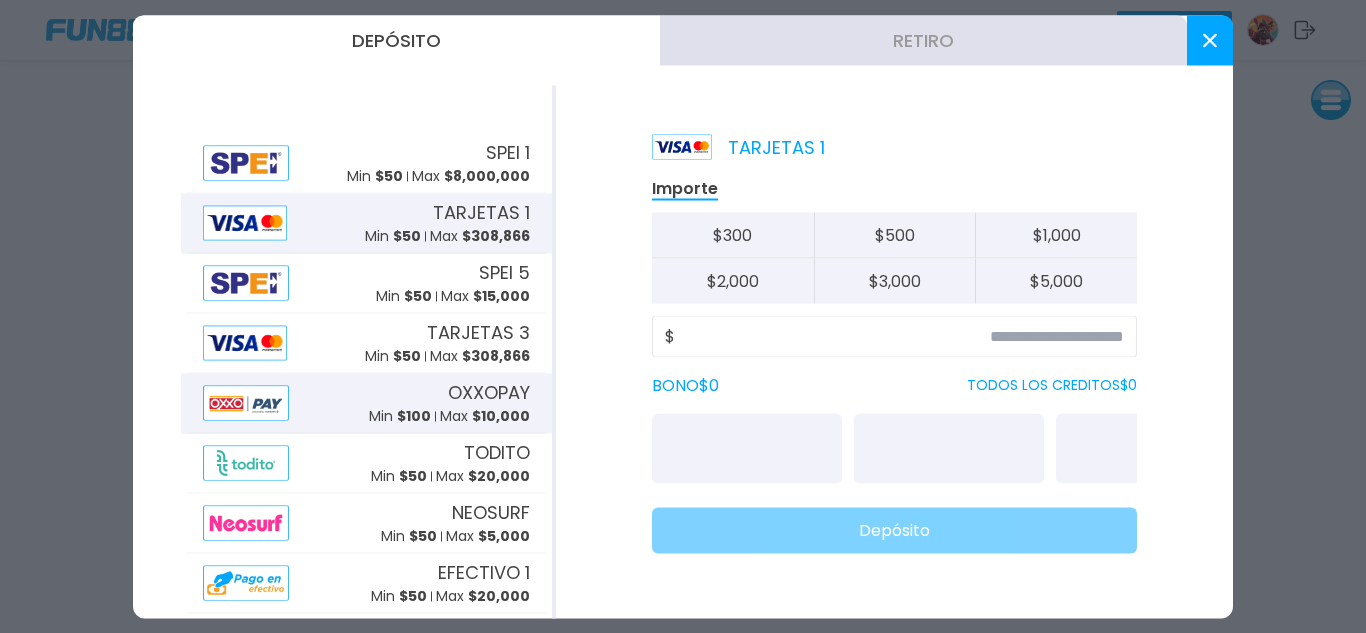 click on "OXXOPAY Min   $ 100 Max   $ 10,000" at bounding box center [449, 403] 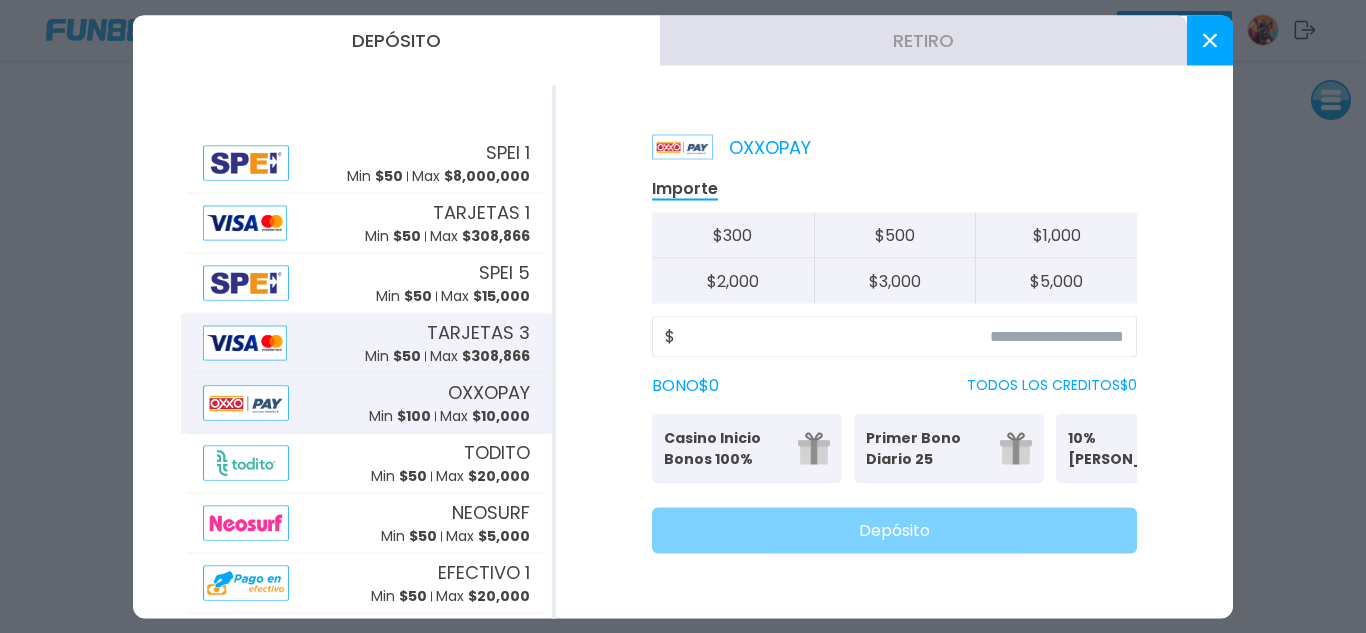 click on "TARJETAS 3 Min   $ 50 Max   $ 308,866" at bounding box center (447, 343) 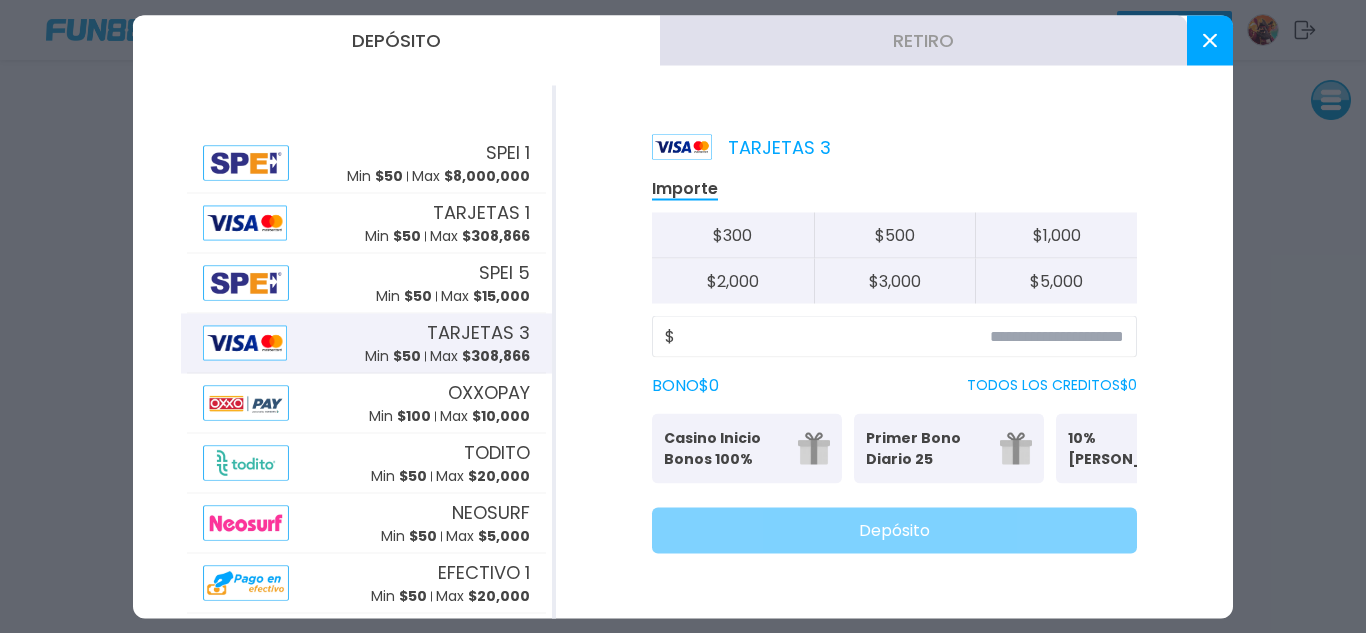 click at bounding box center [1210, 40] 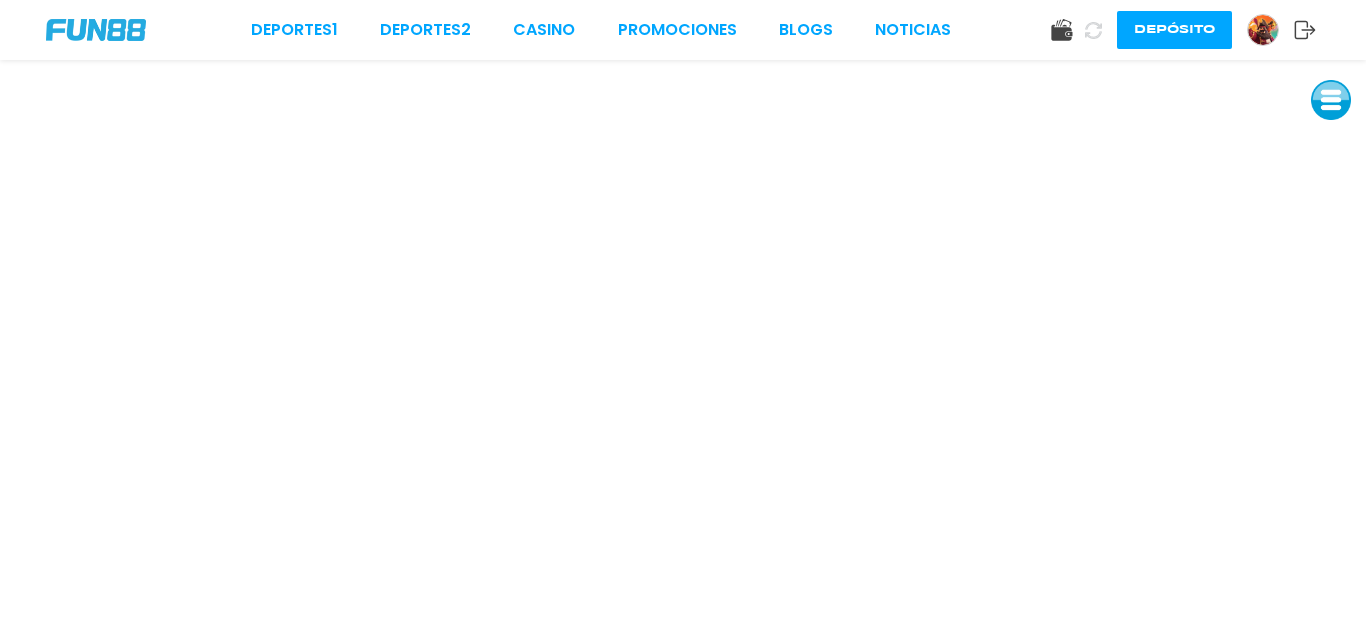click on "Depósito" at bounding box center (1174, 30) 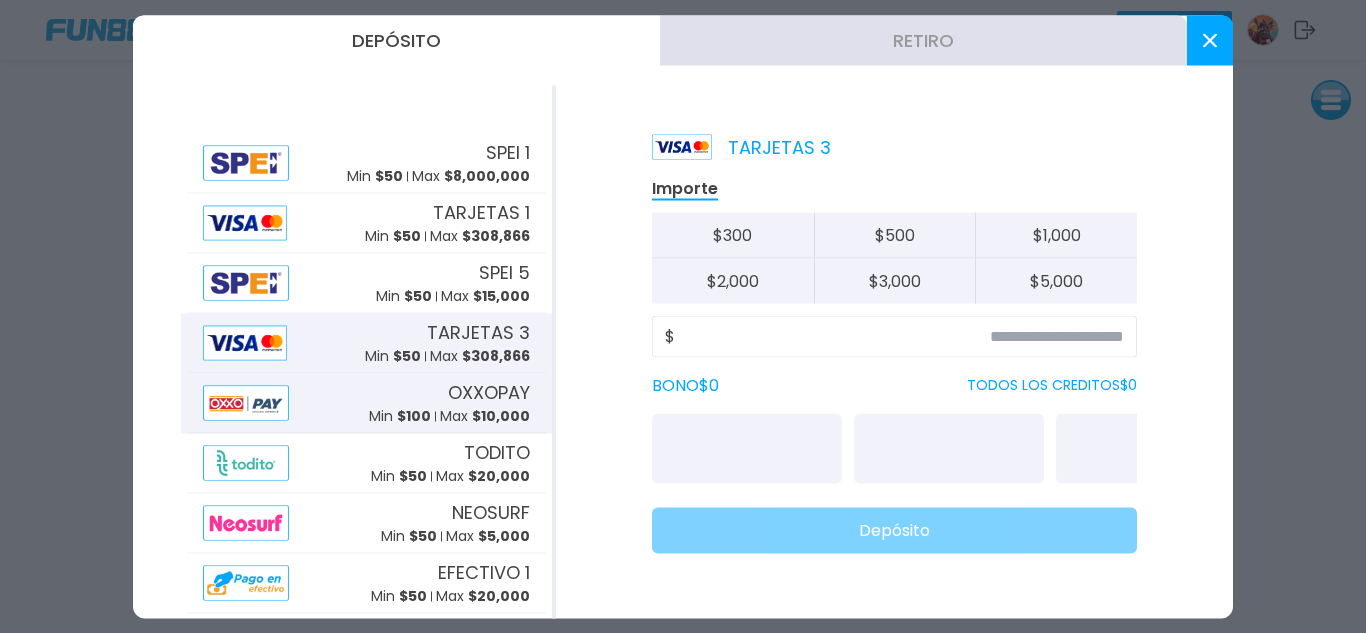 click on "OXXOPAY" at bounding box center [489, 392] 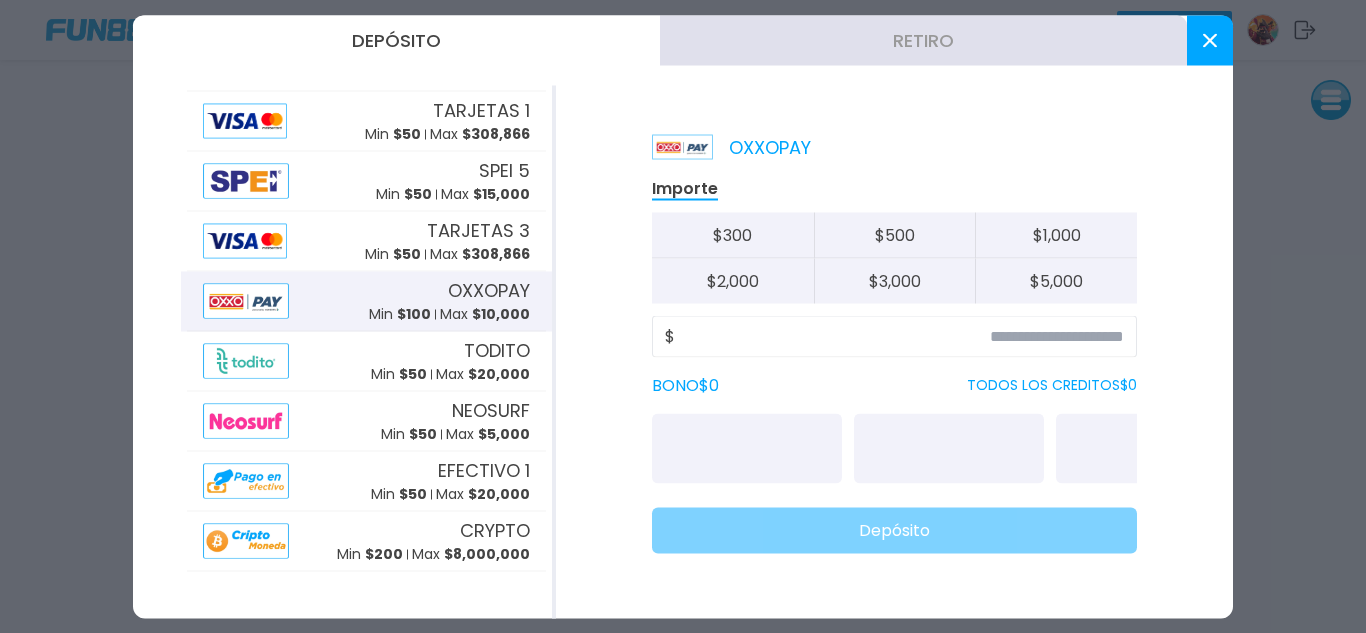 scroll, scrollTop: 103, scrollLeft: 0, axis: vertical 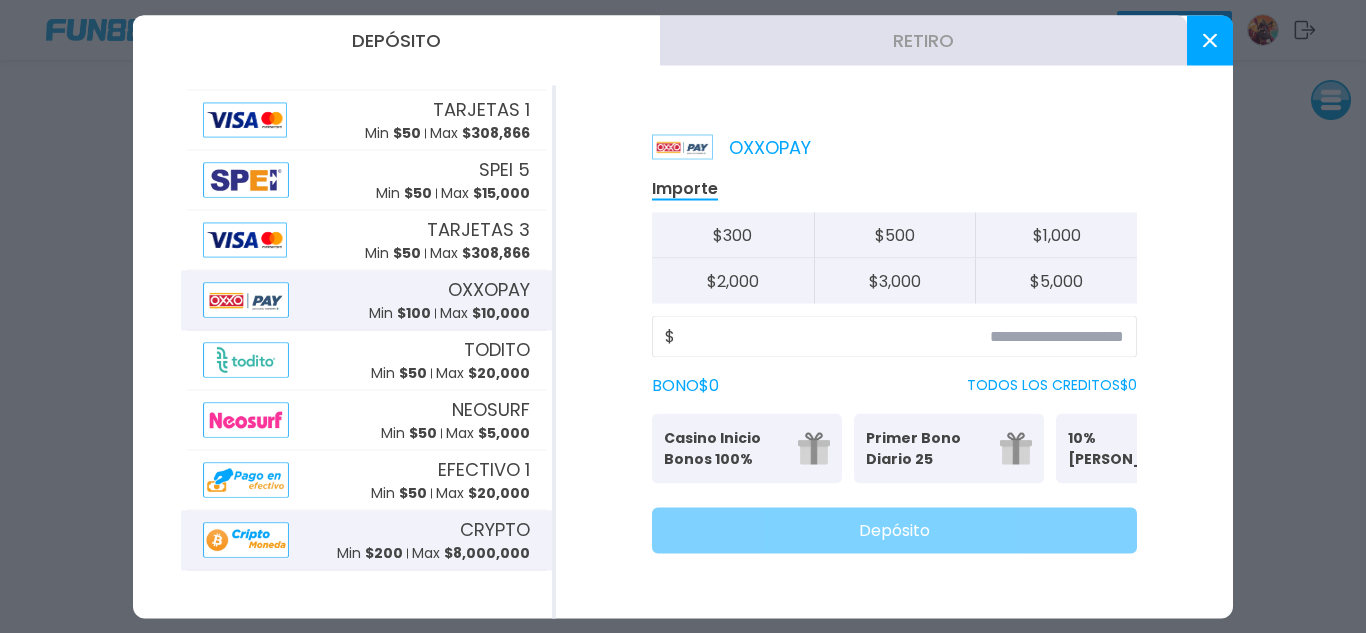 click on "CRYPTO Min   $ 200 Max   $ 8,000,000" at bounding box center [433, 540] 